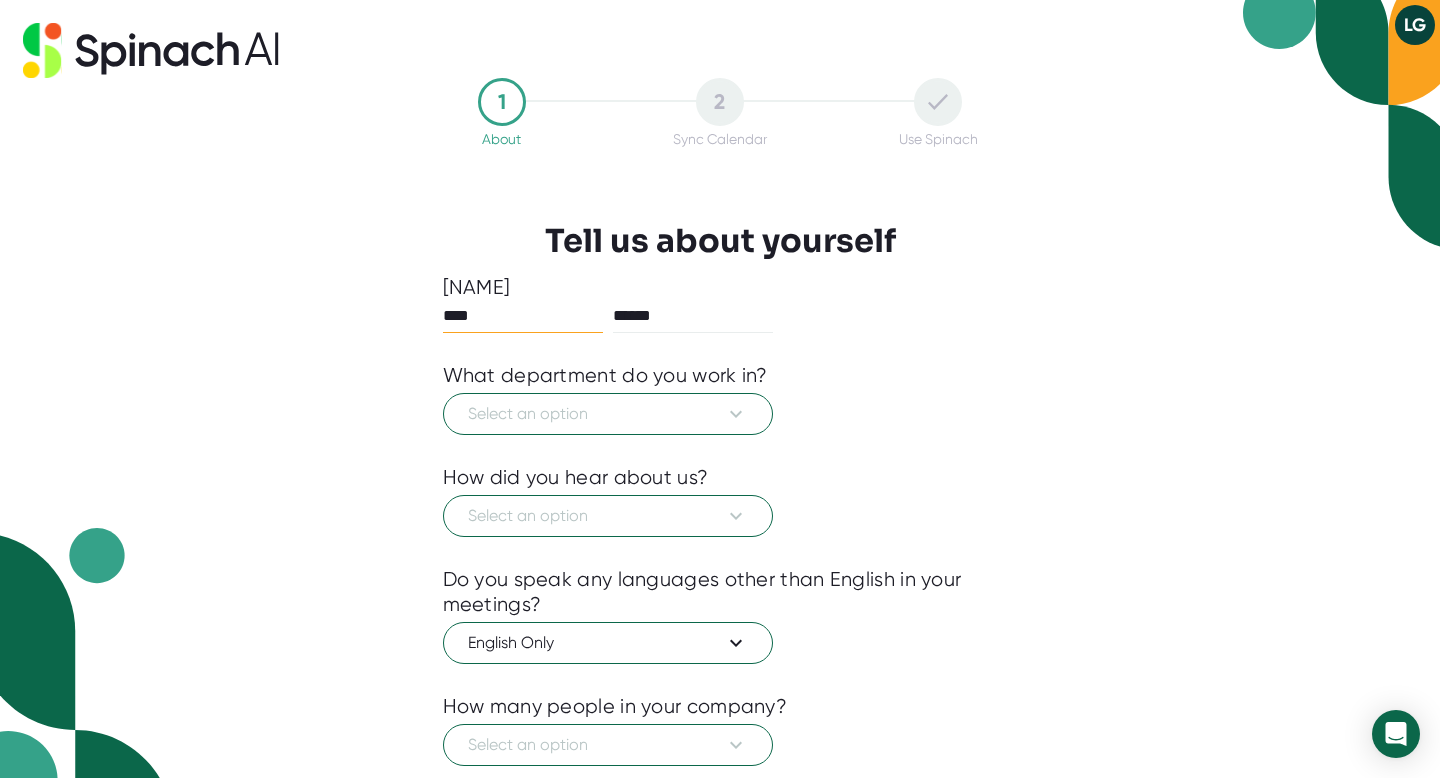 scroll, scrollTop: 0, scrollLeft: 0, axis: both 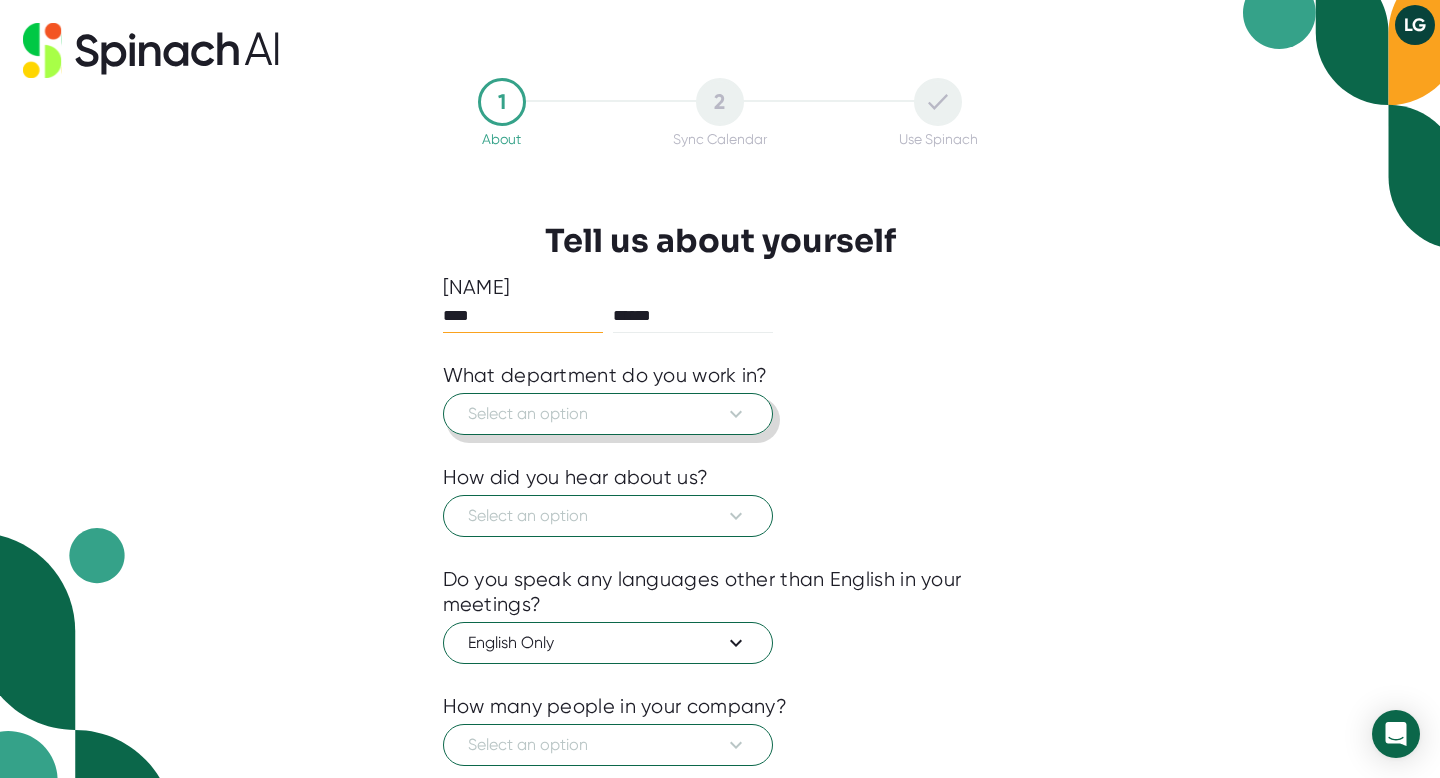 click on "Select an option" at bounding box center (608, 414) 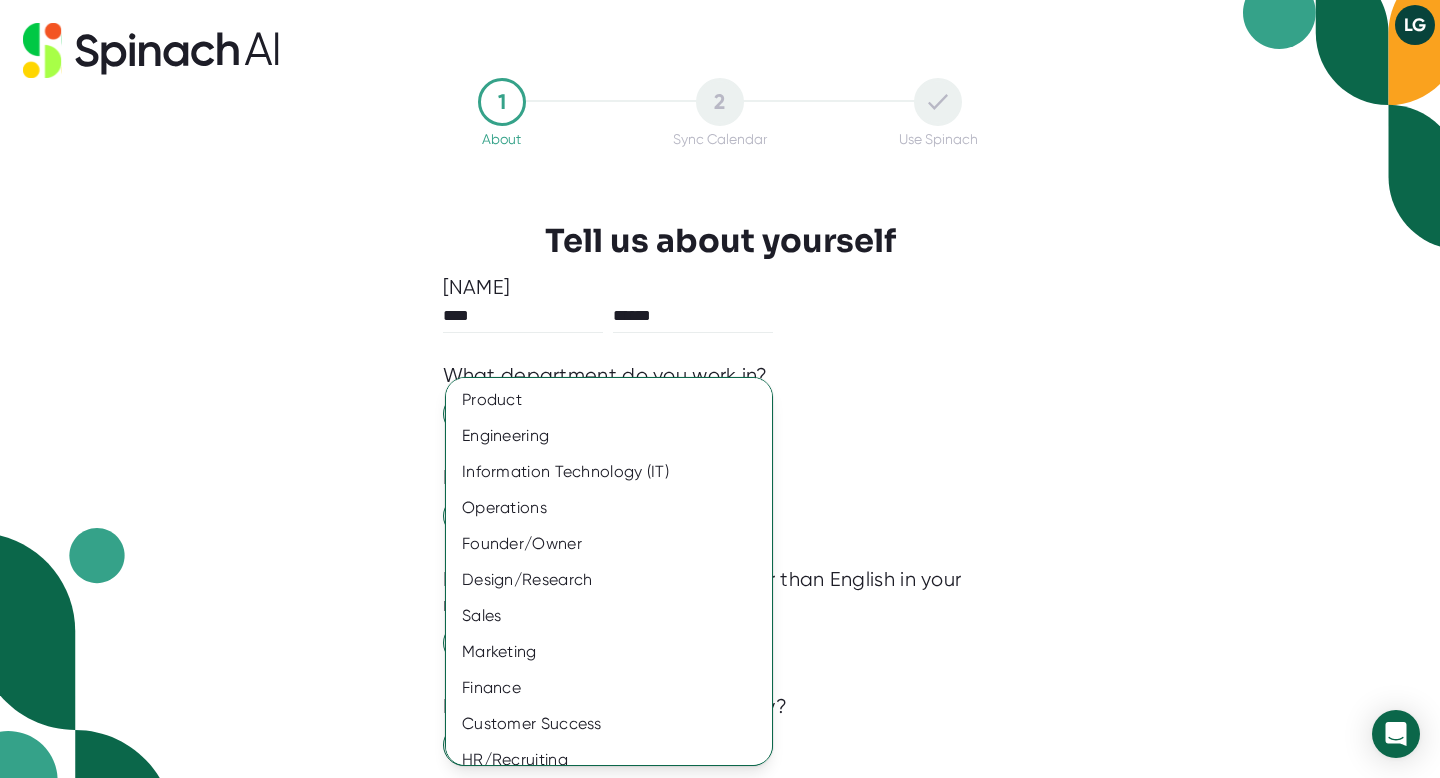 click at bounding box center (720, 389) 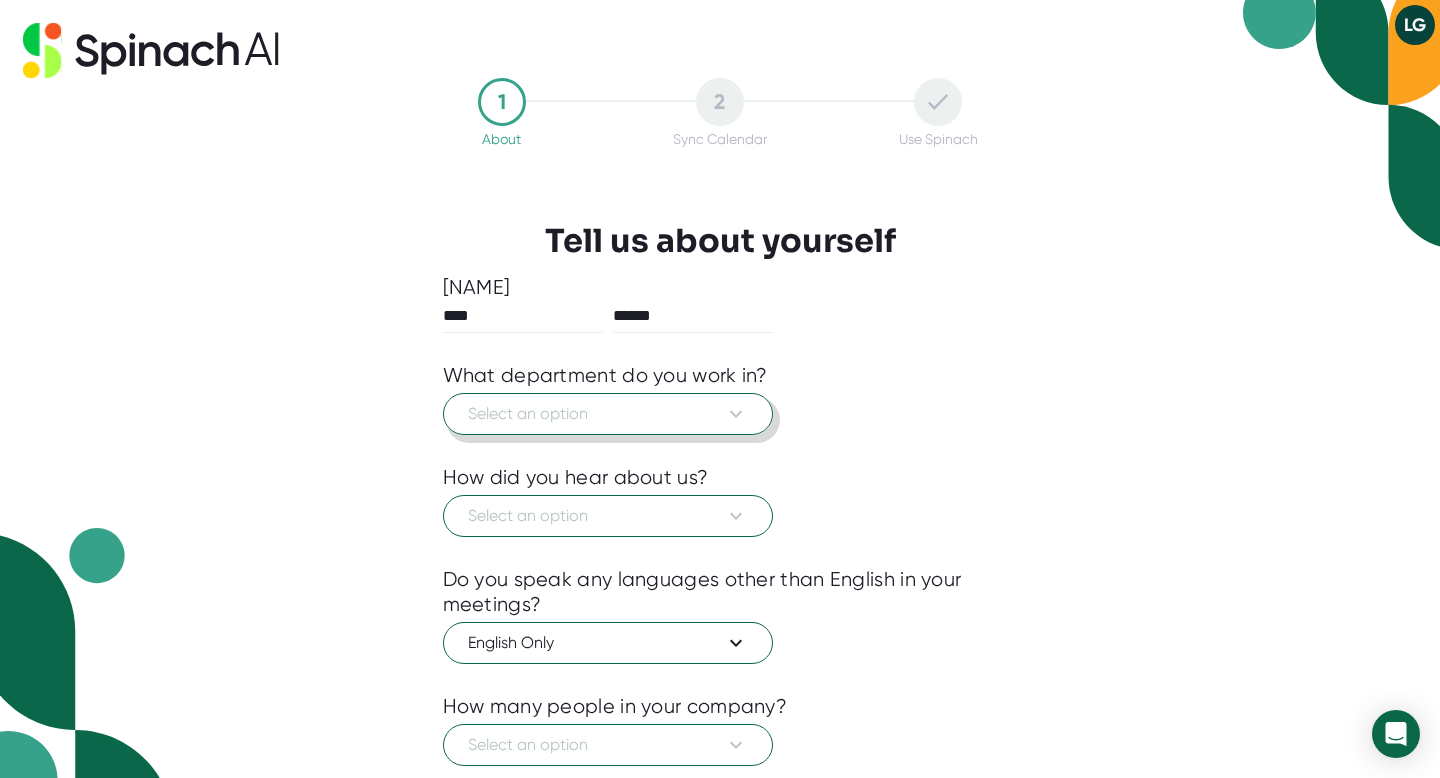 click on "Select an option" at bounding box center [608, 414] 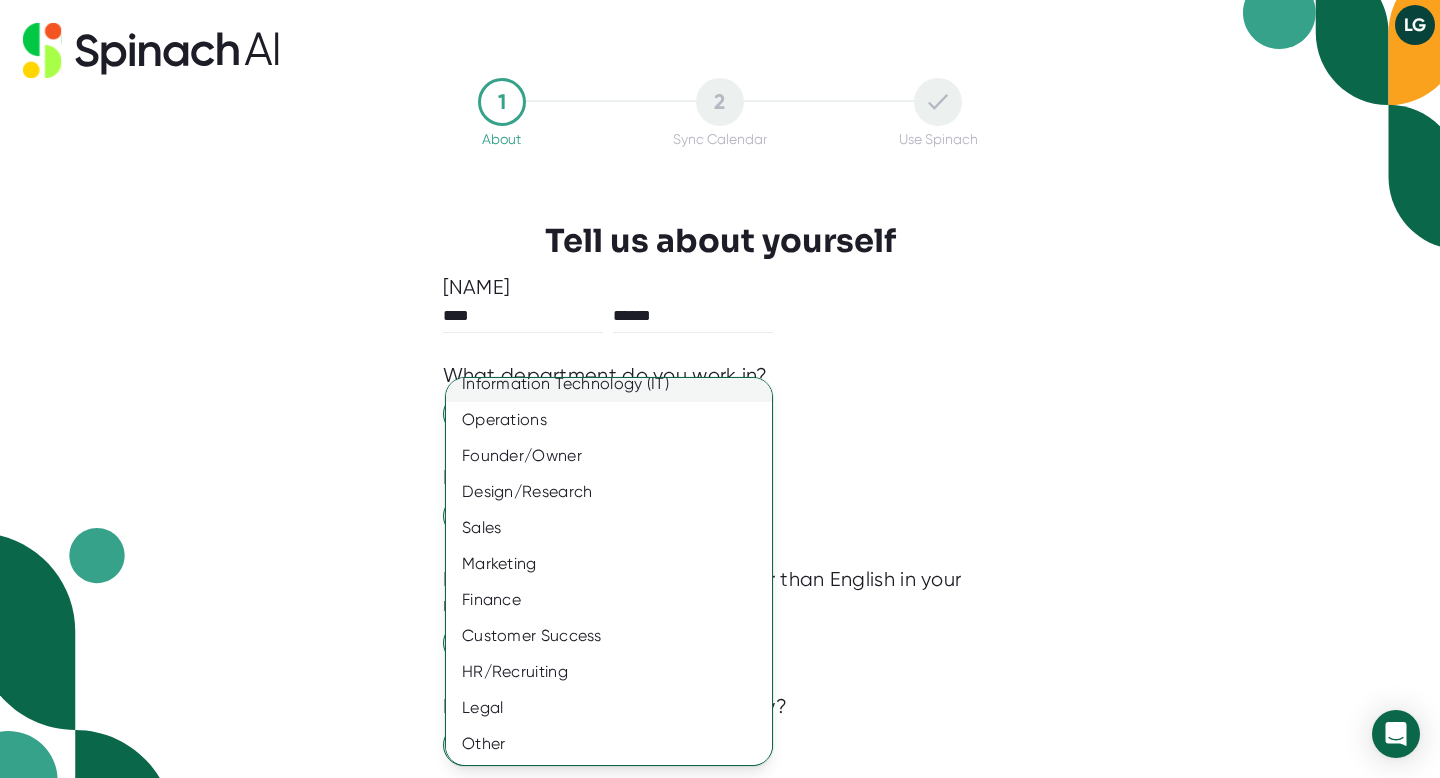 scroll, scrollTop: 89, scrollLeft: 0, axis: vertical 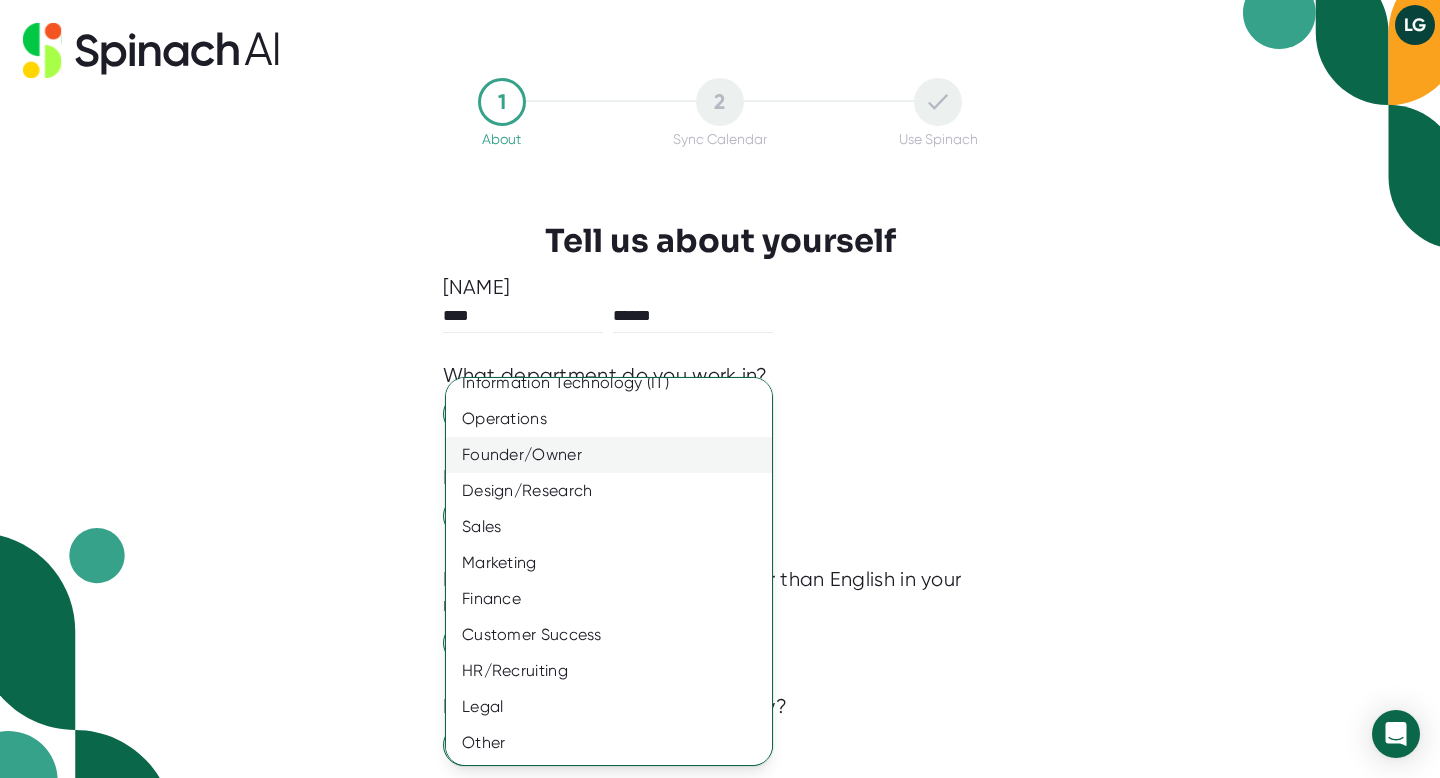 click on "Founder/Owner" at bounding box center [609, 311] 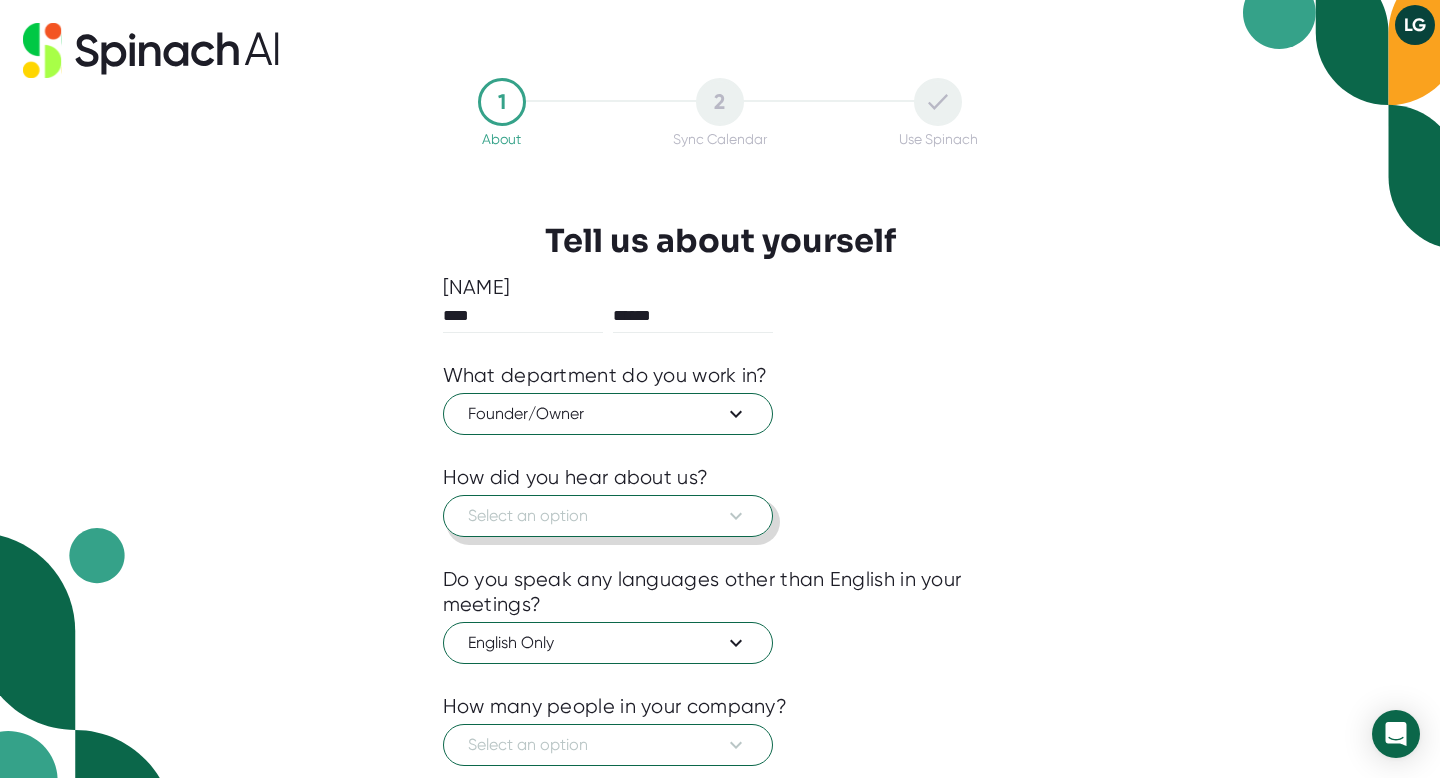 click on "Select an option" at bounding box center [608, 516] 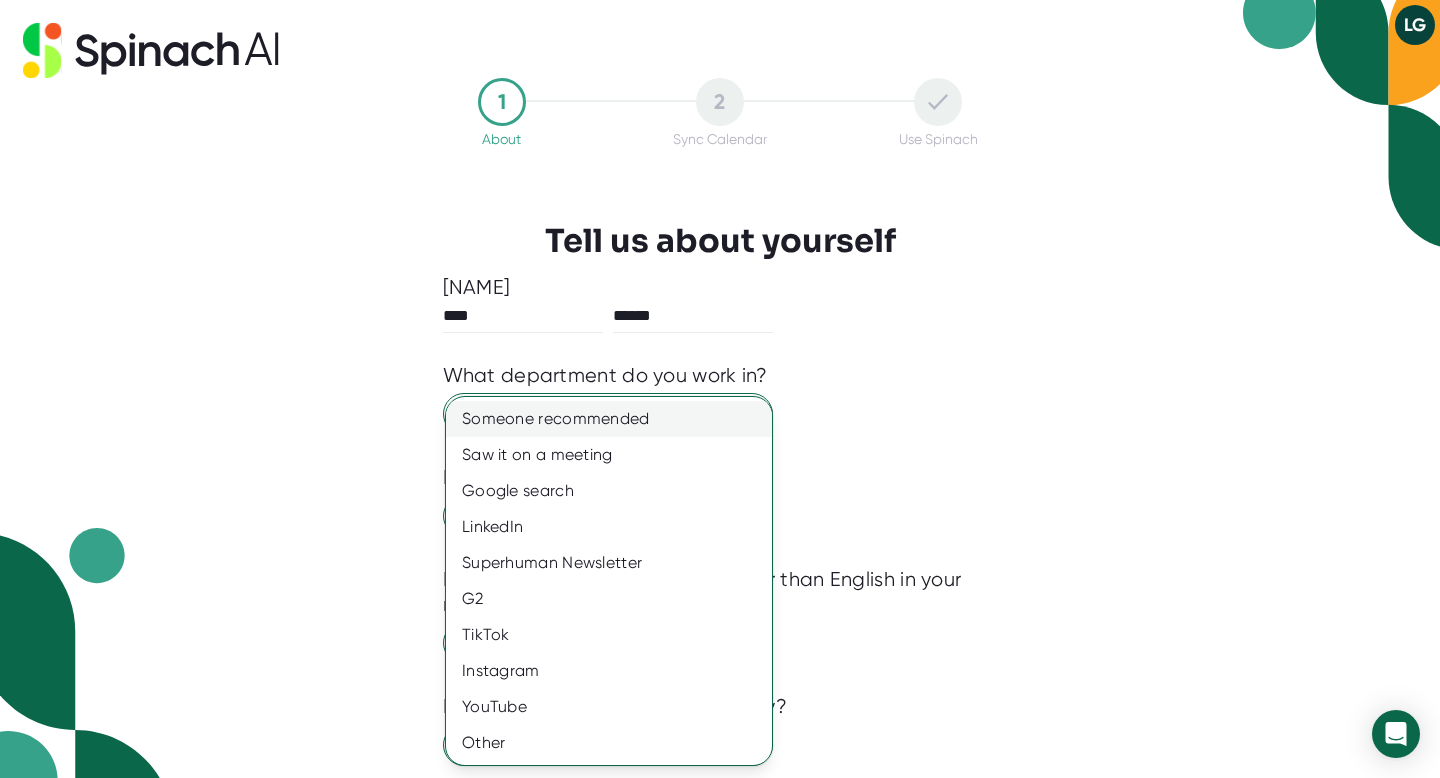 click on "Someone recommended" at bounding box center [609, 419] 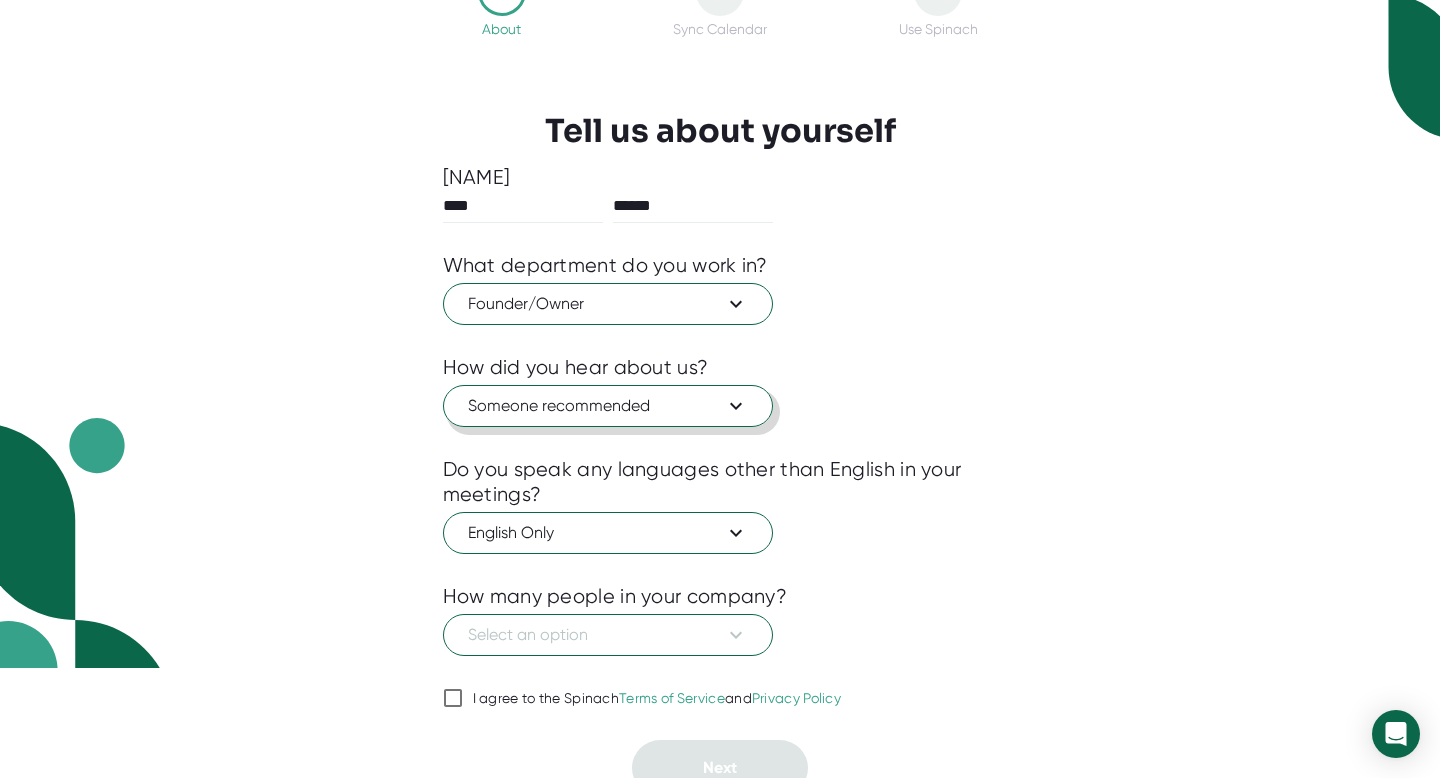 scroll, scrollTop: 129, scrollLeft: 0, axis: vertical 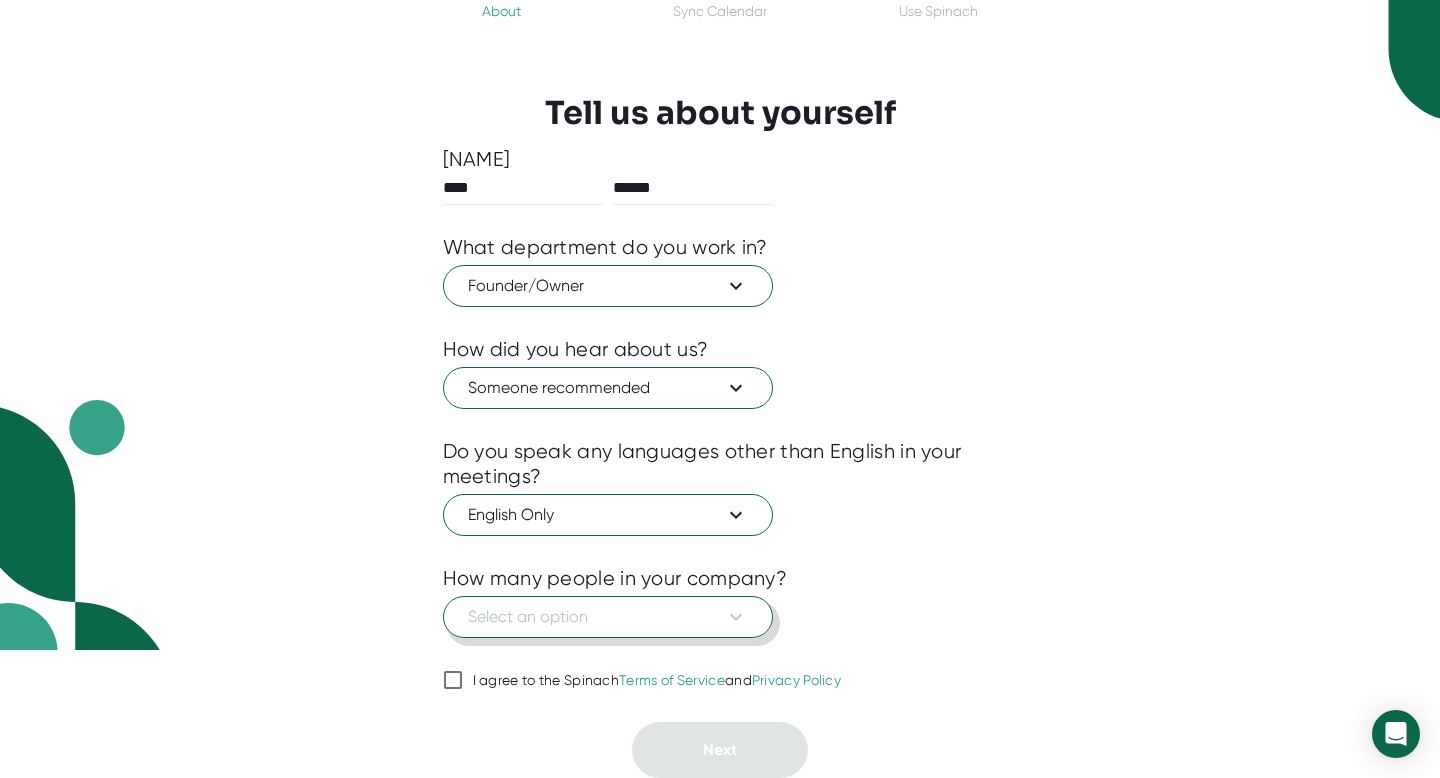 click at bounding box center [736, 617] 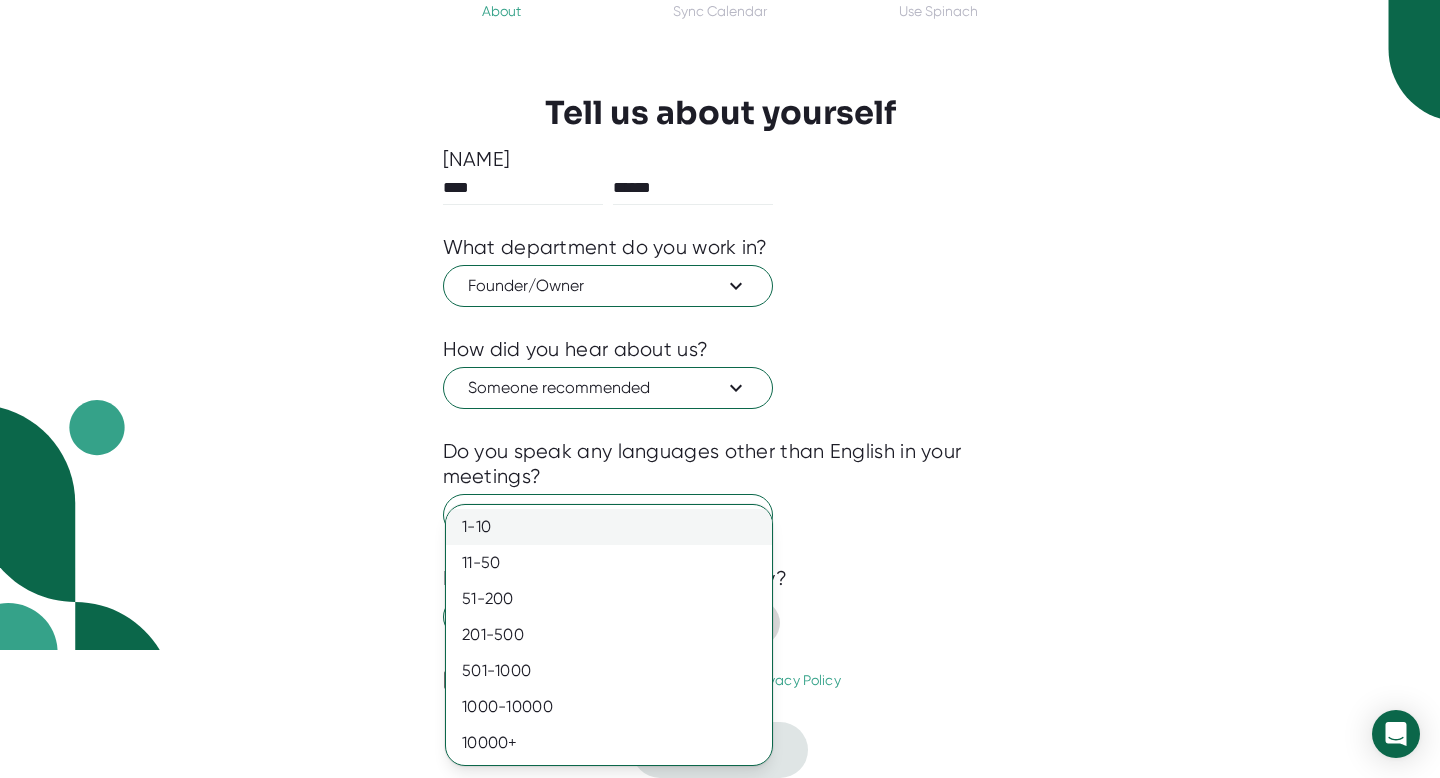 click on "1-10" at bounding box center [609, 527] 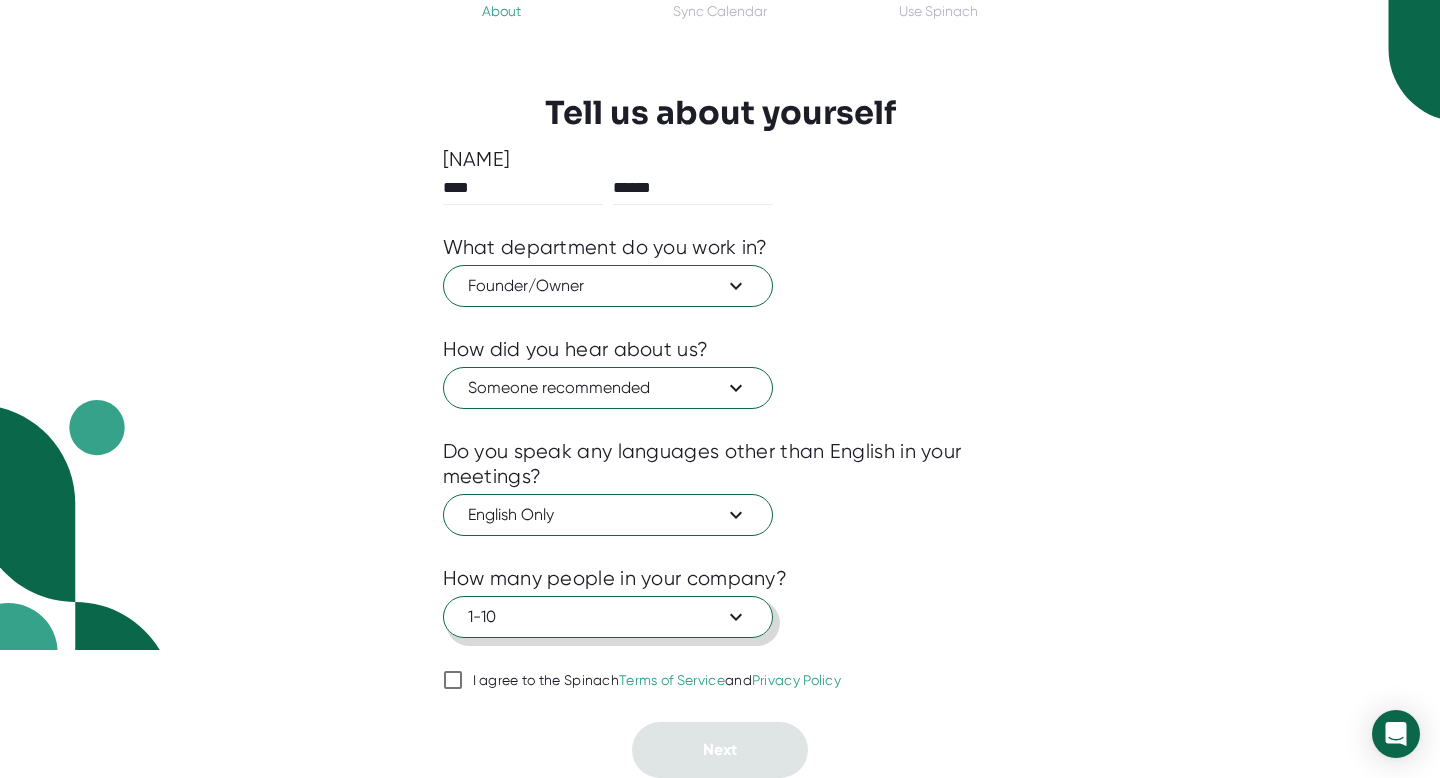 click on "I agree to the Spinach  Terms of Service  and  Privacy Policy" at bounding box center (453, 680) 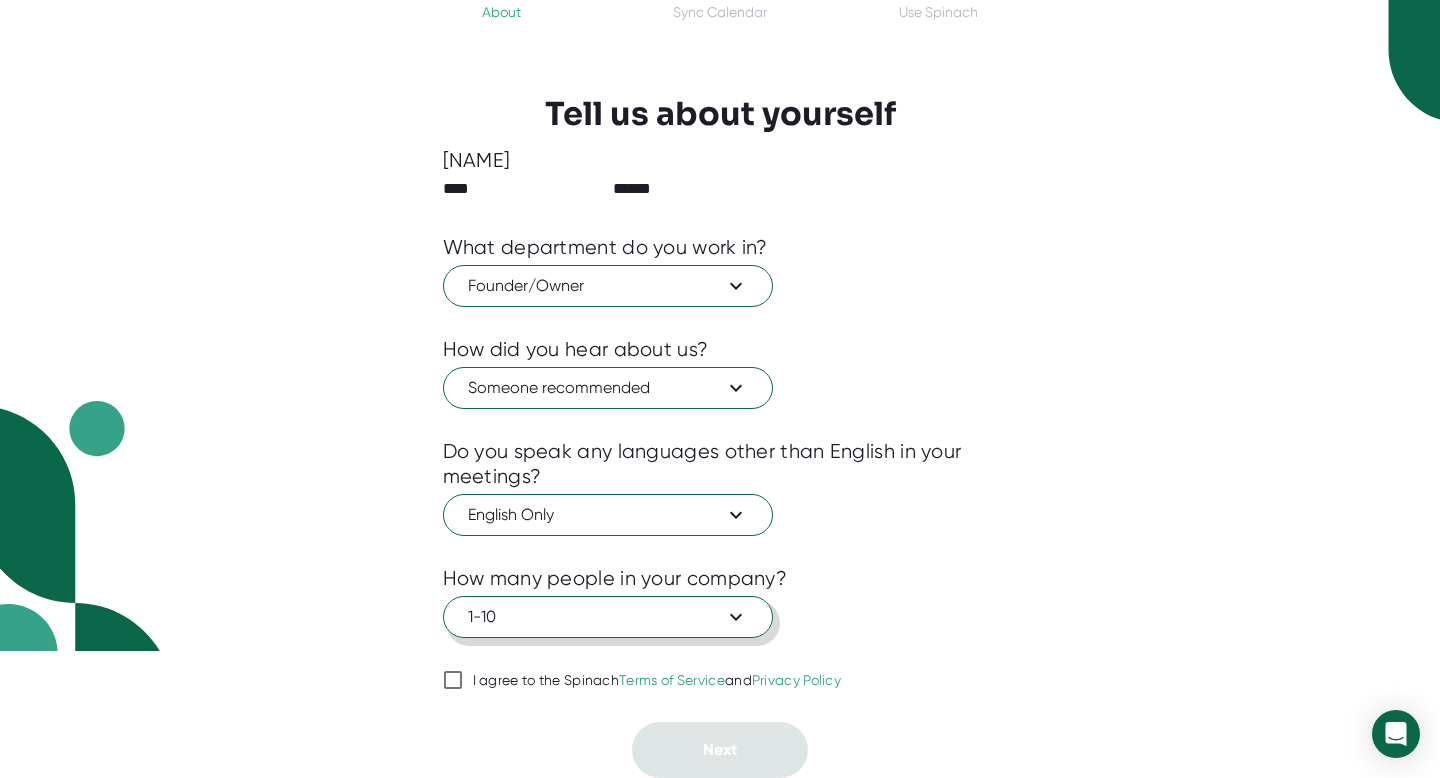 checkbox on "true" 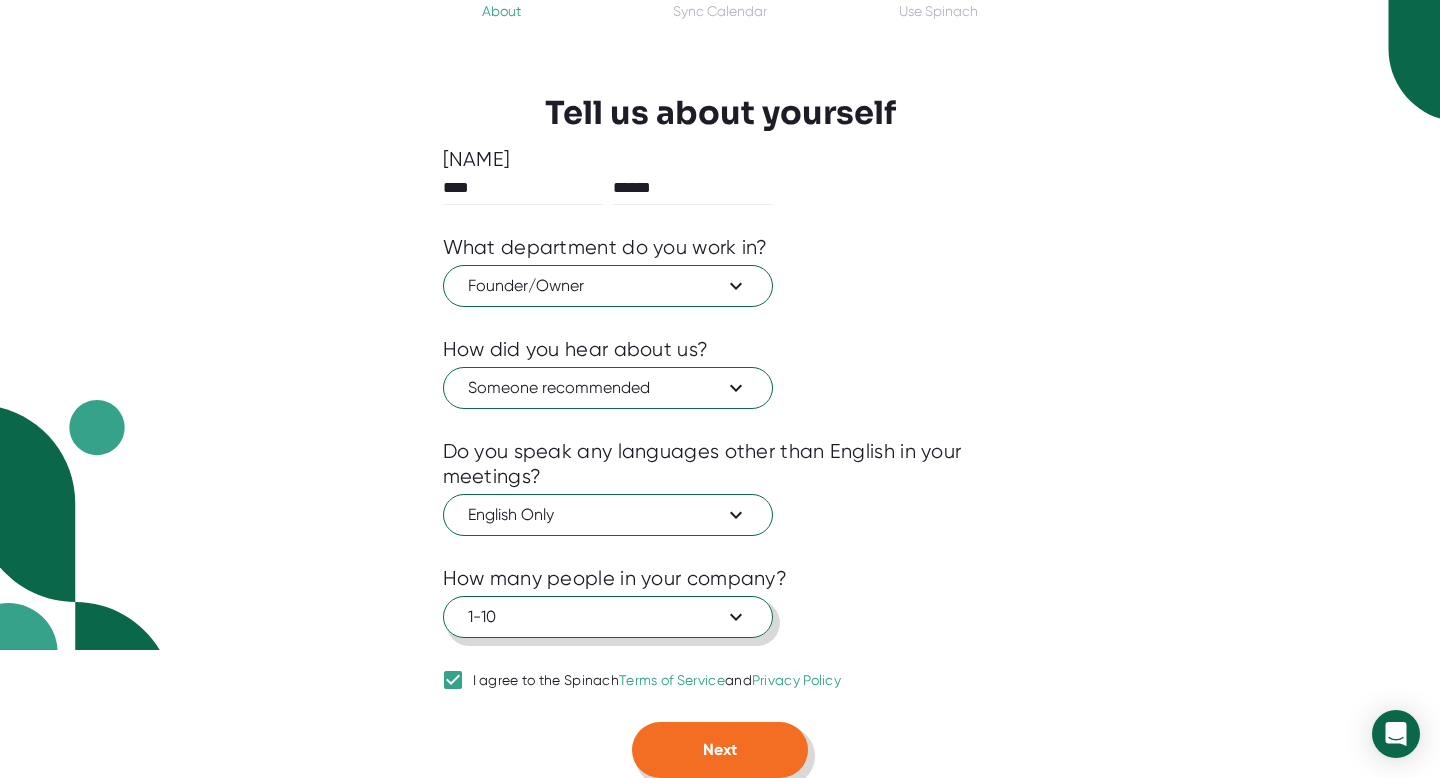 click on "Next" at bounding box center [720, 750] 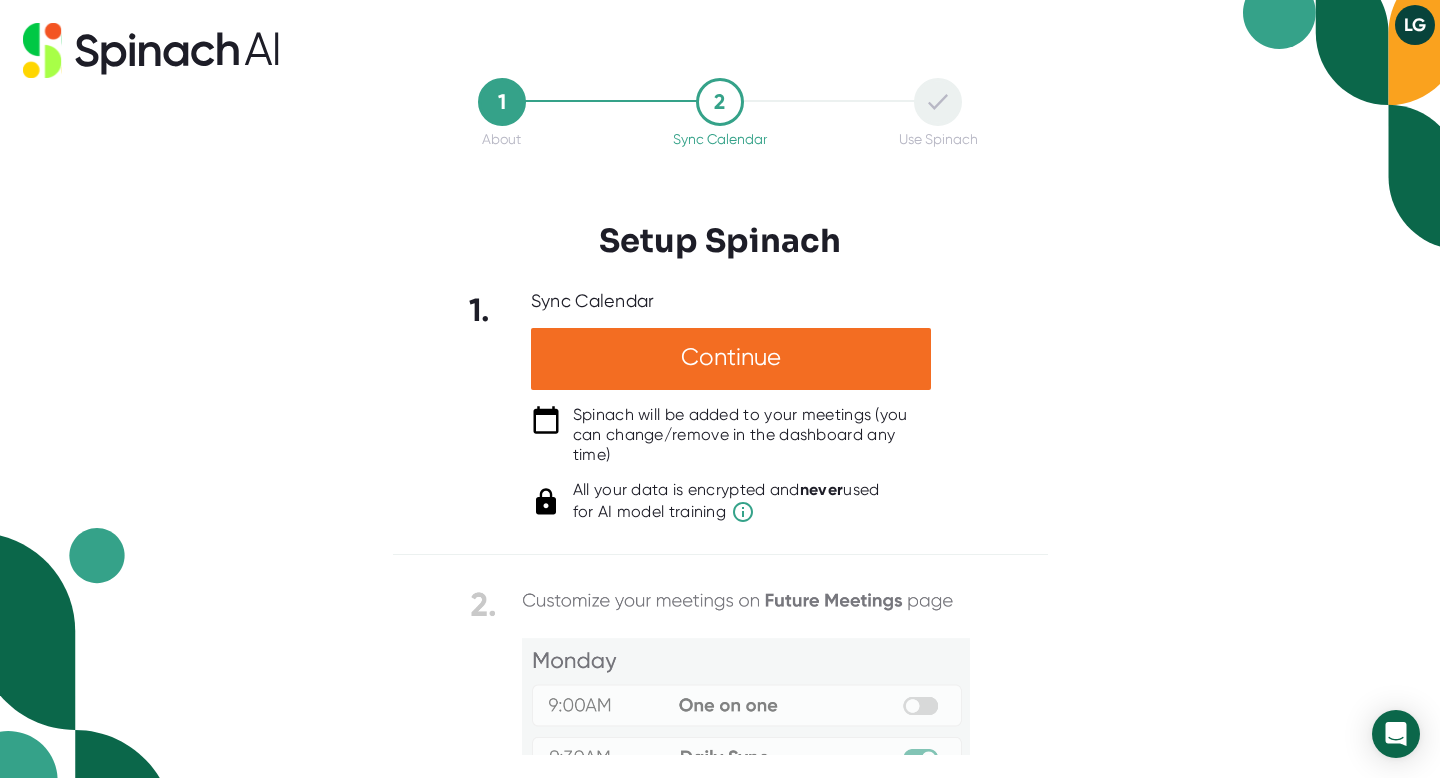 scroll, scrollTop: 0, scrollLeft: 0, axis: both 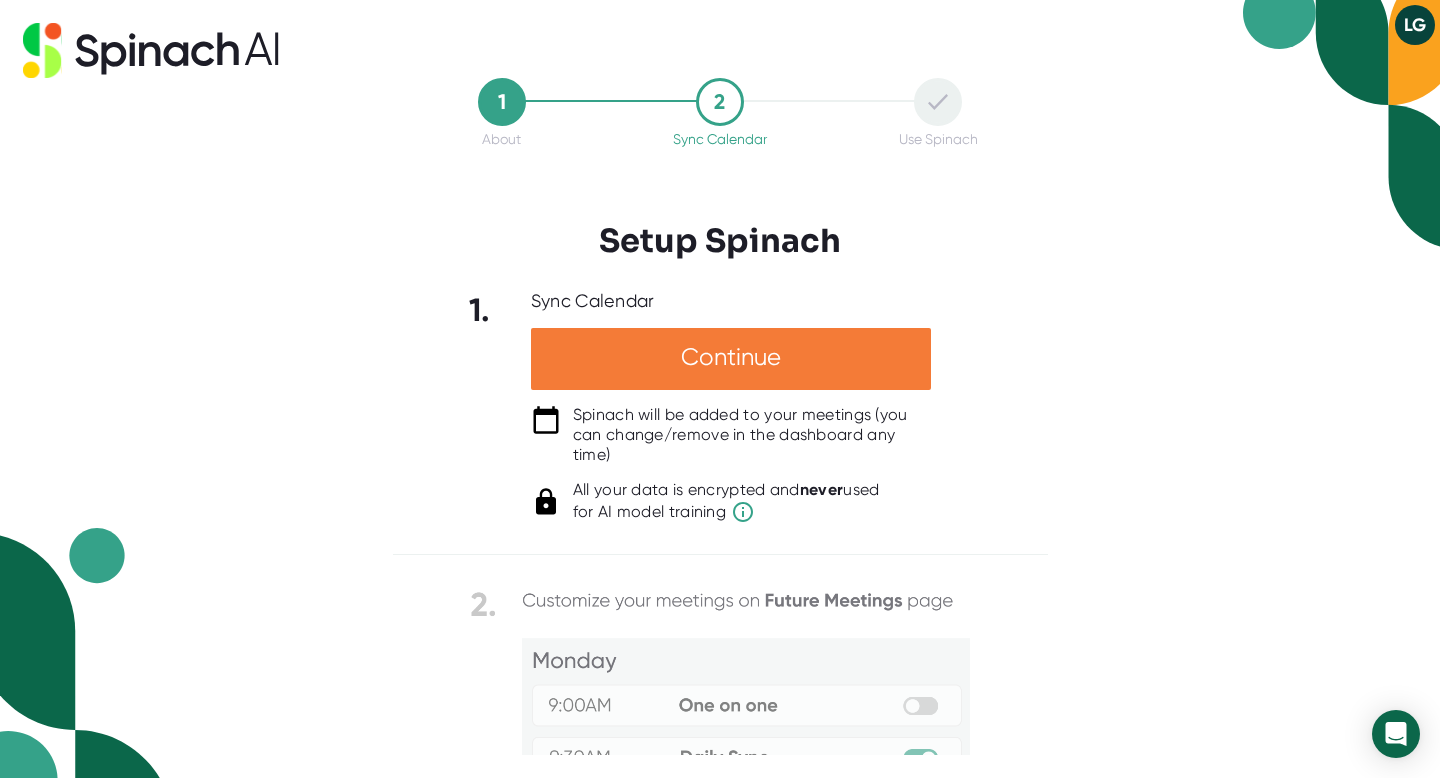 click on "Continue" at bounding box center (731, 359) 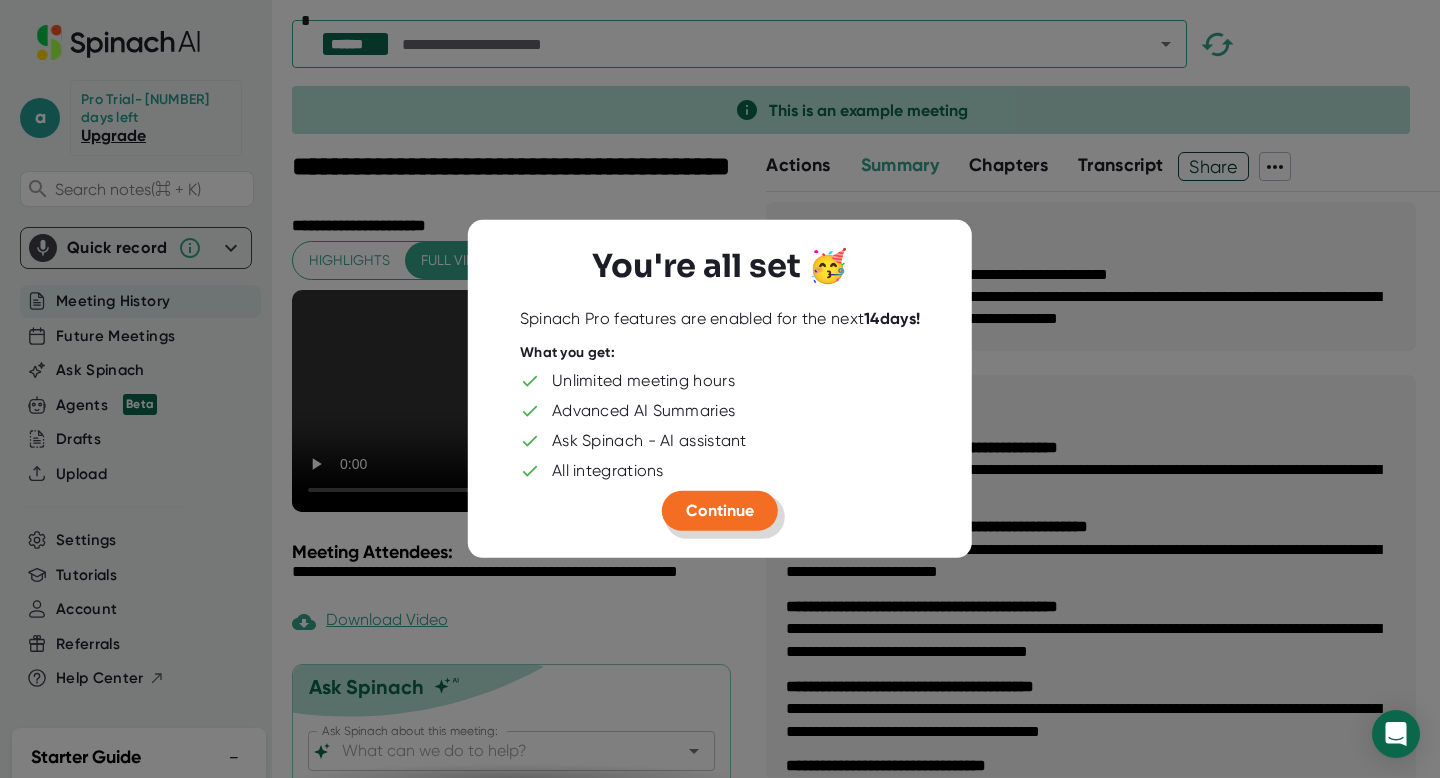 click on "Continue" at bounding box center [720, 510] 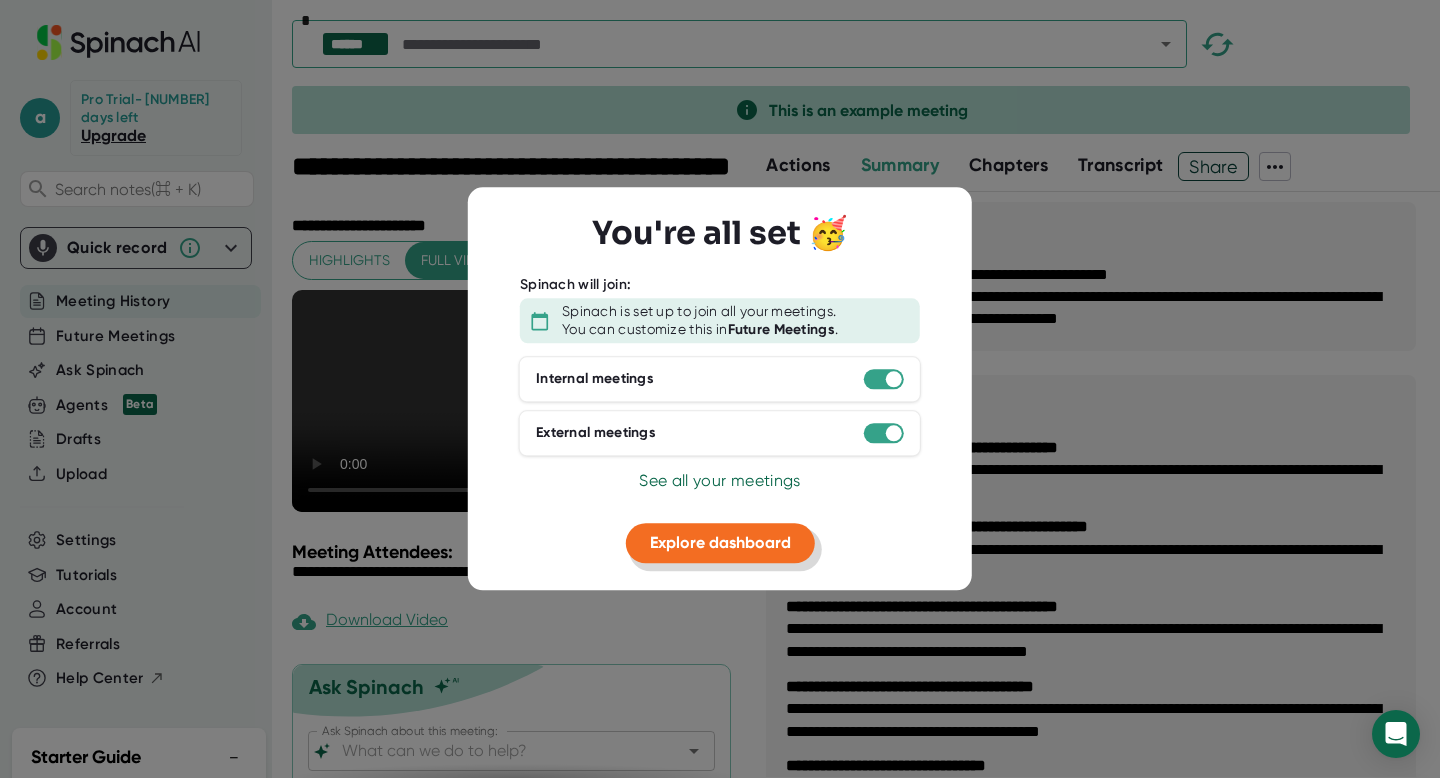 click on "Explore dashboard" at bounding box center (720, 542) 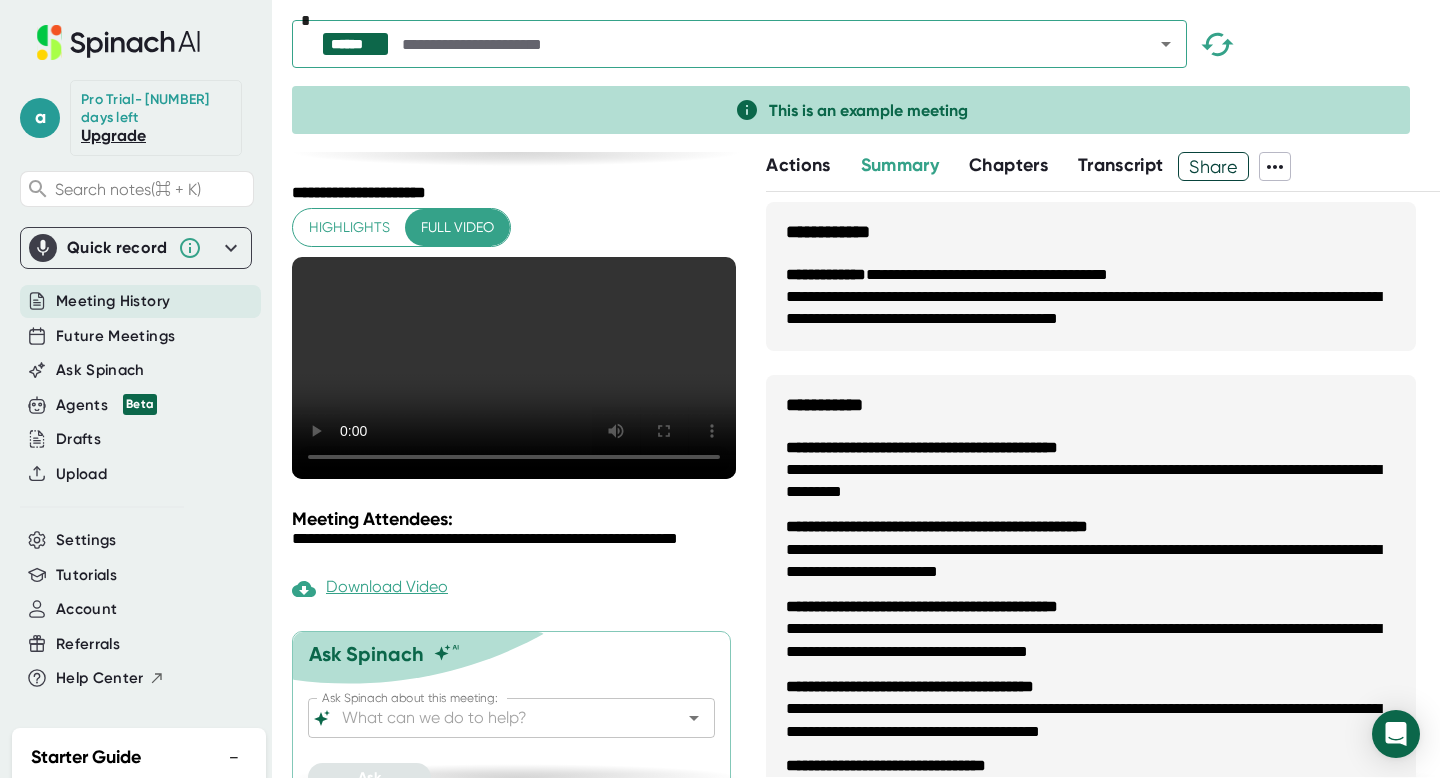 scroll, scrollTop: 0, scrollLeft: 0, axis: both 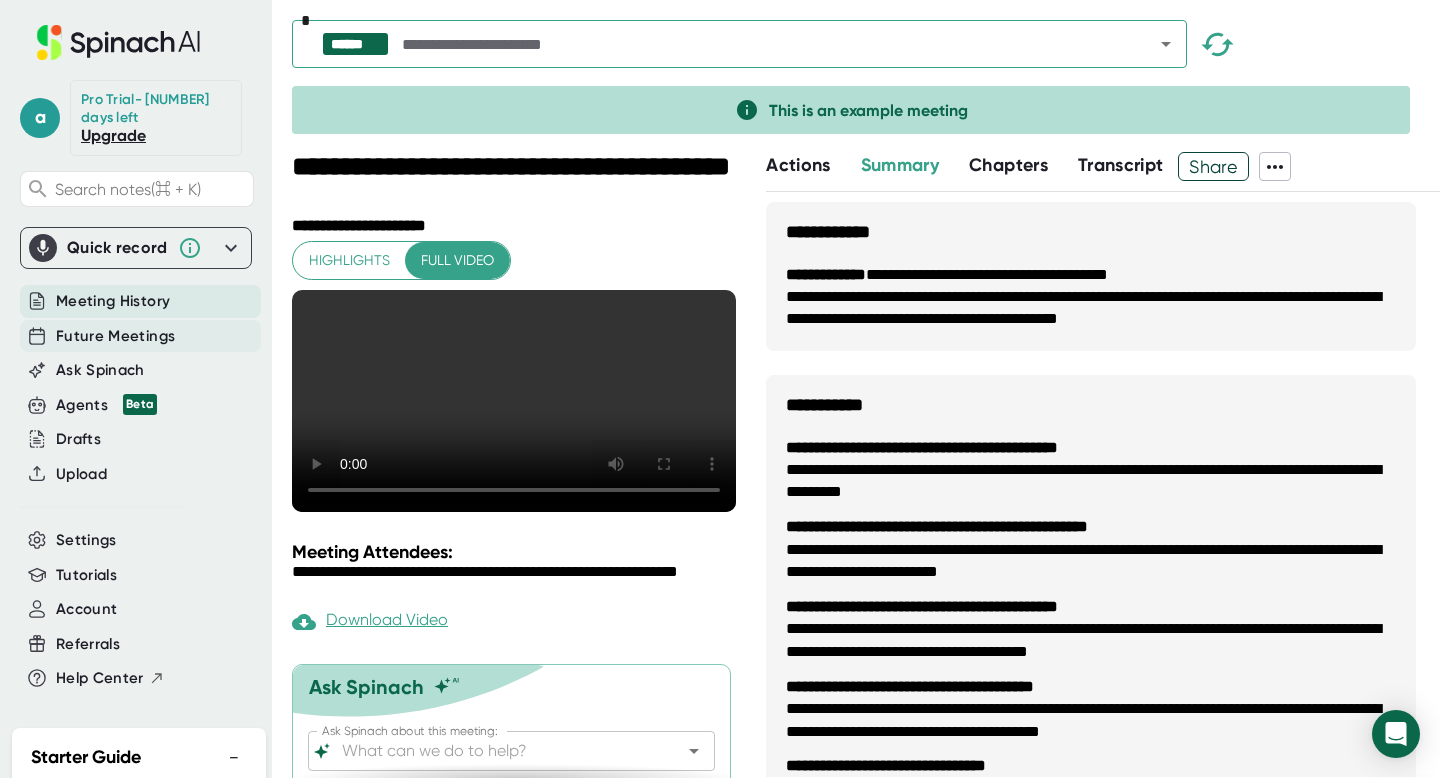 click on "Future Meetings" at bounding box center [140, 301] 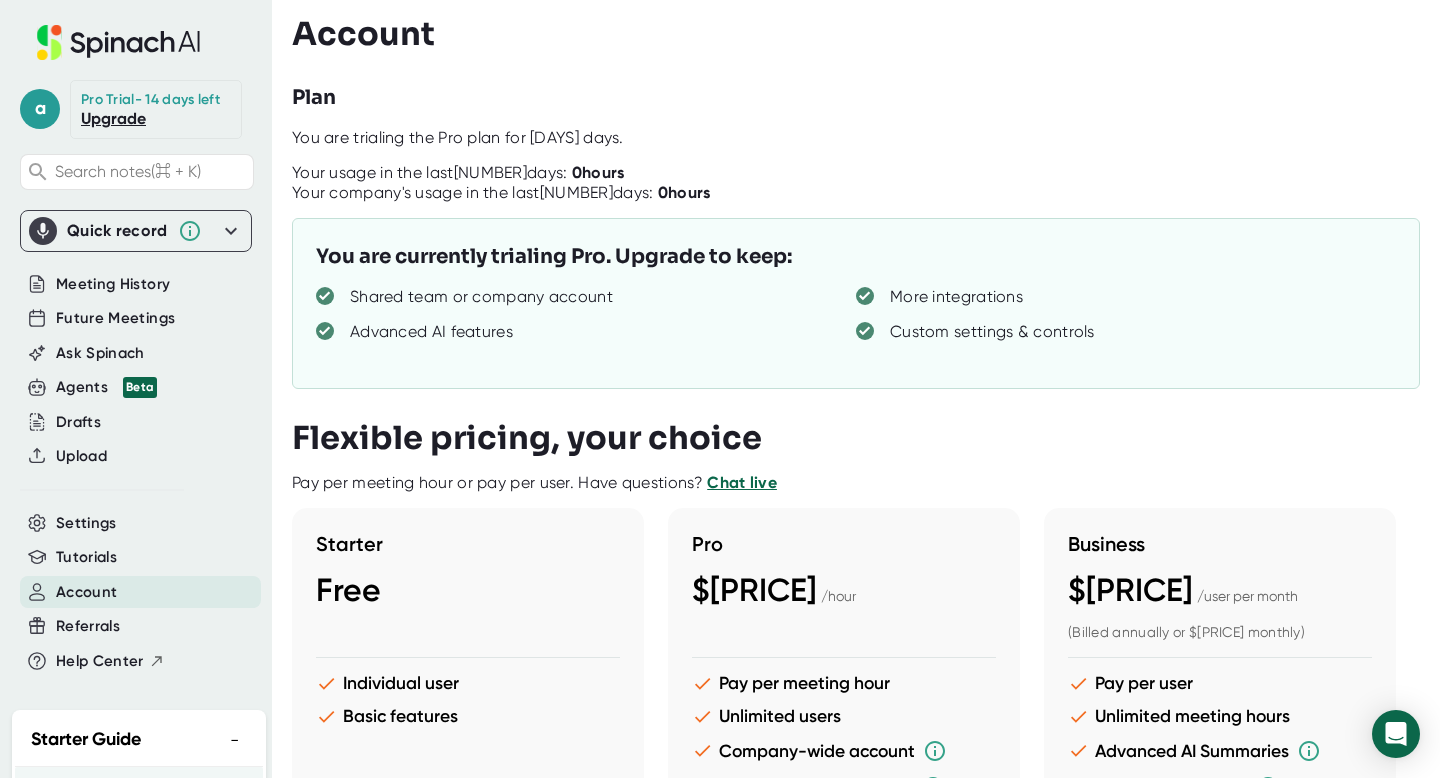 scroll, scrollTop: 0, scrollLeft: 0, axis: both 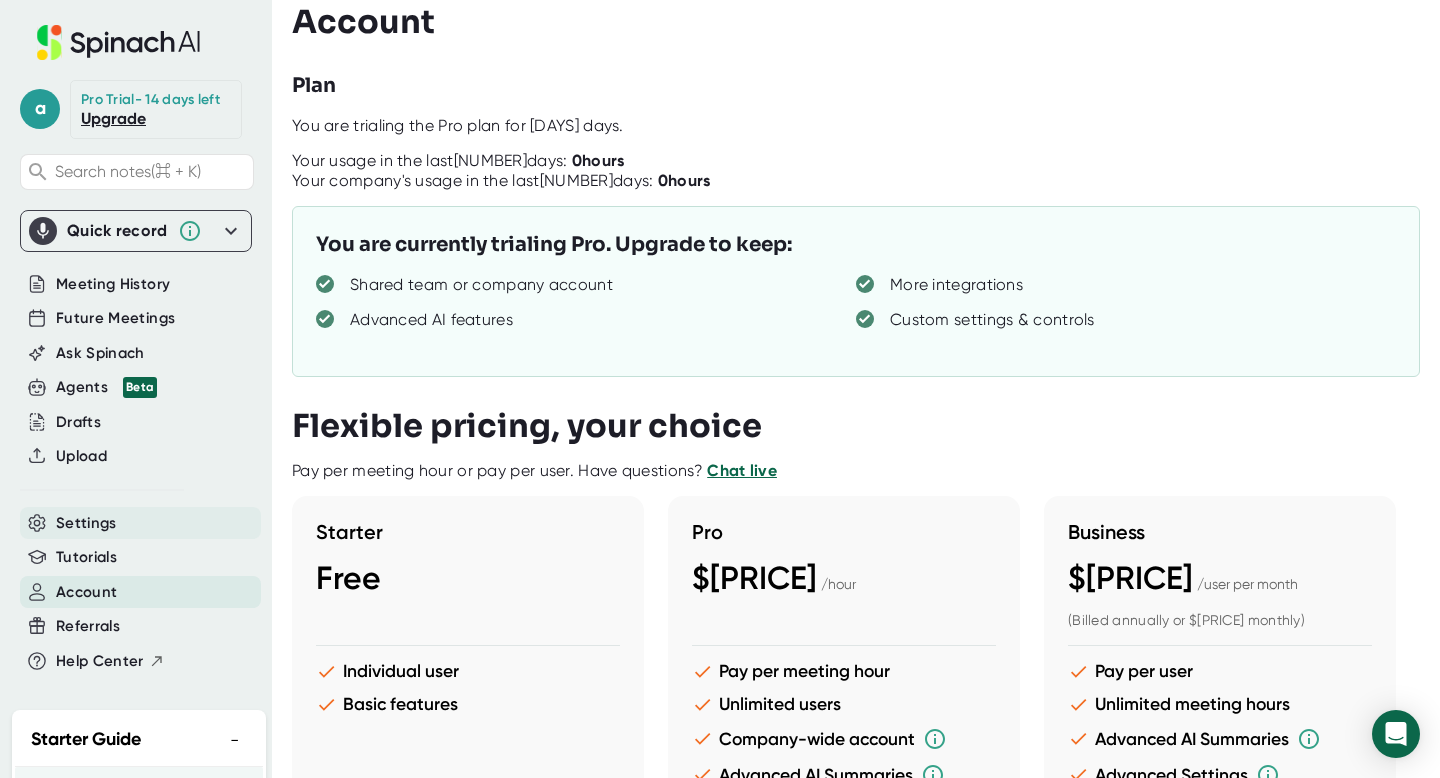 click on "Settings" at bounding box center (140, 284) 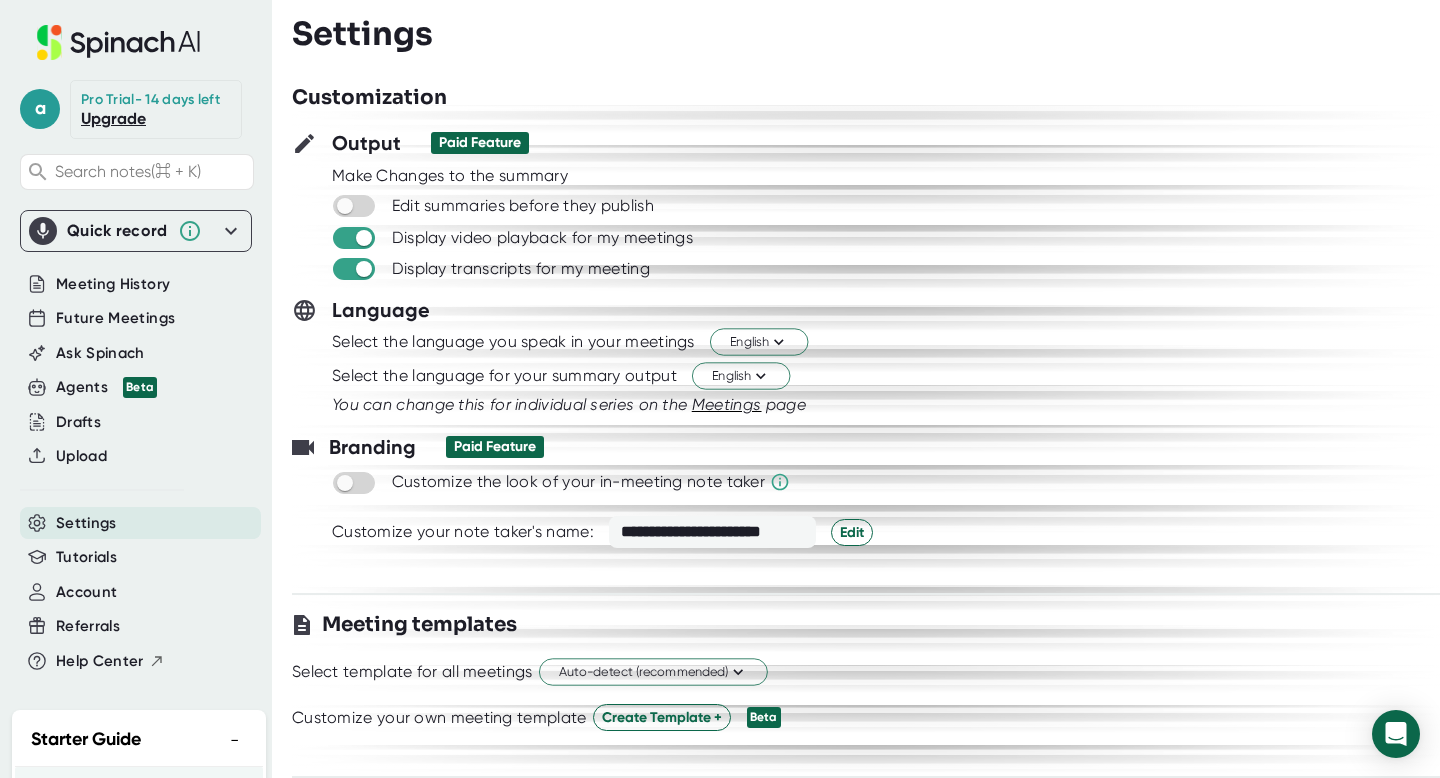 scroll, scrollTop: 0, scrollLeft: 0, axis: both 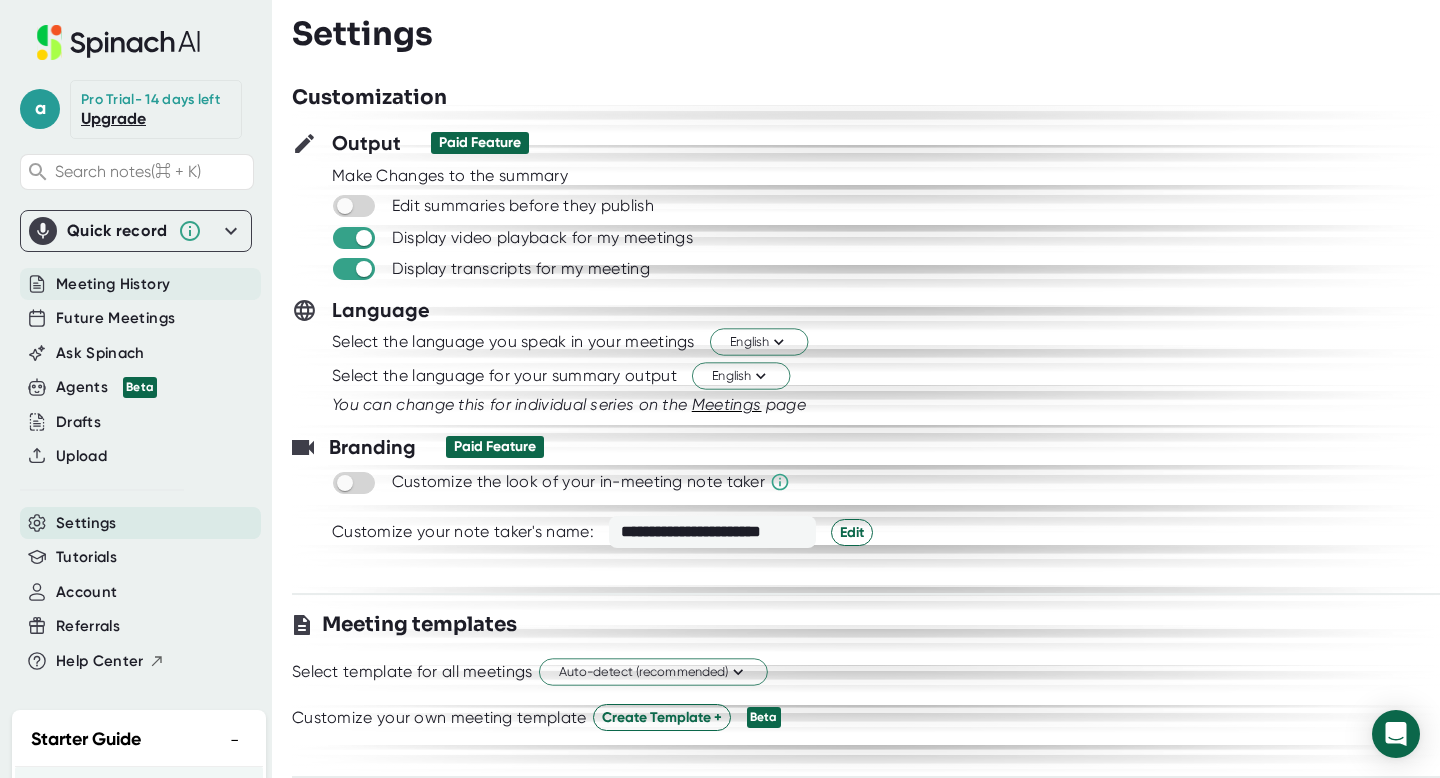 click on "Meeting History" at bounding box center [113, 284] 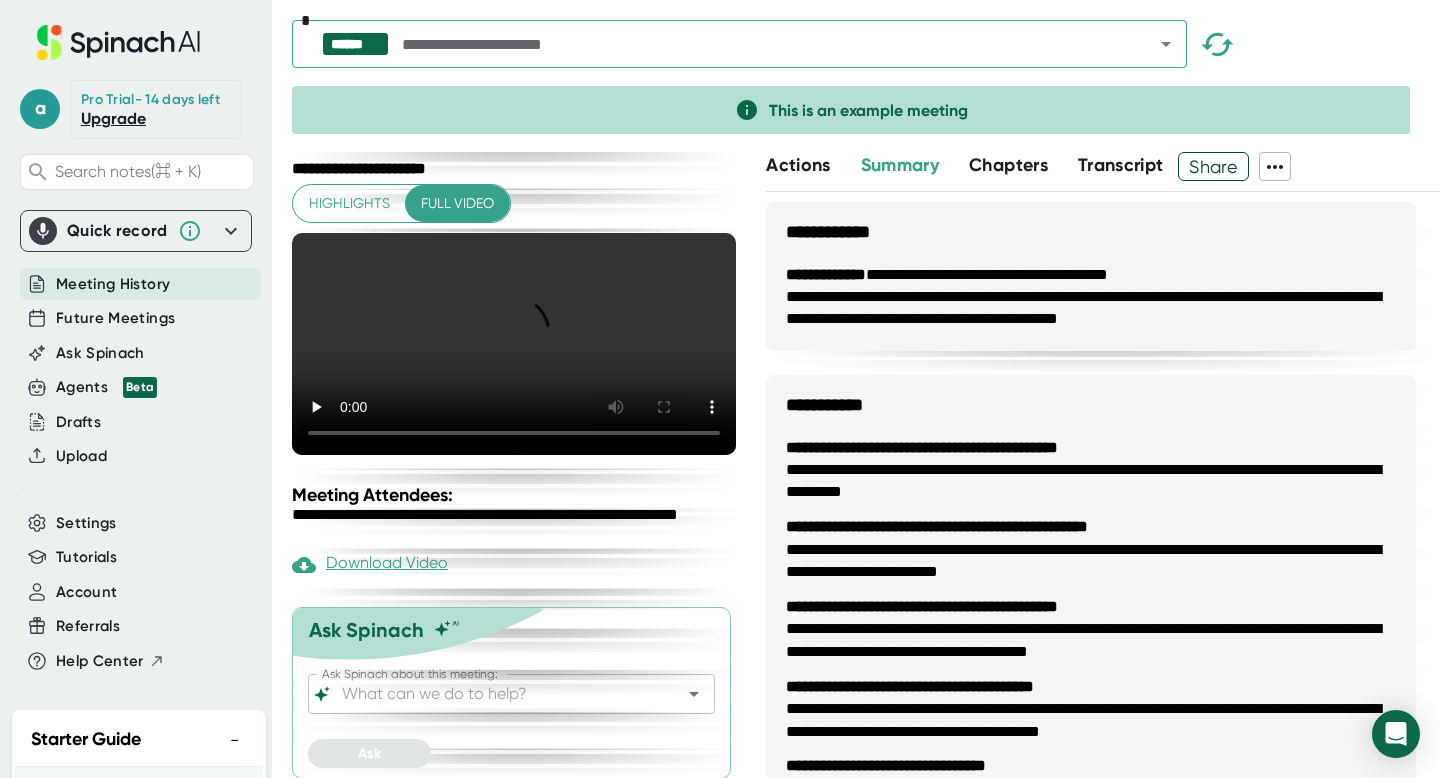 scroll, scrollTop: 95, scrollLeft: 0, axis: vertical 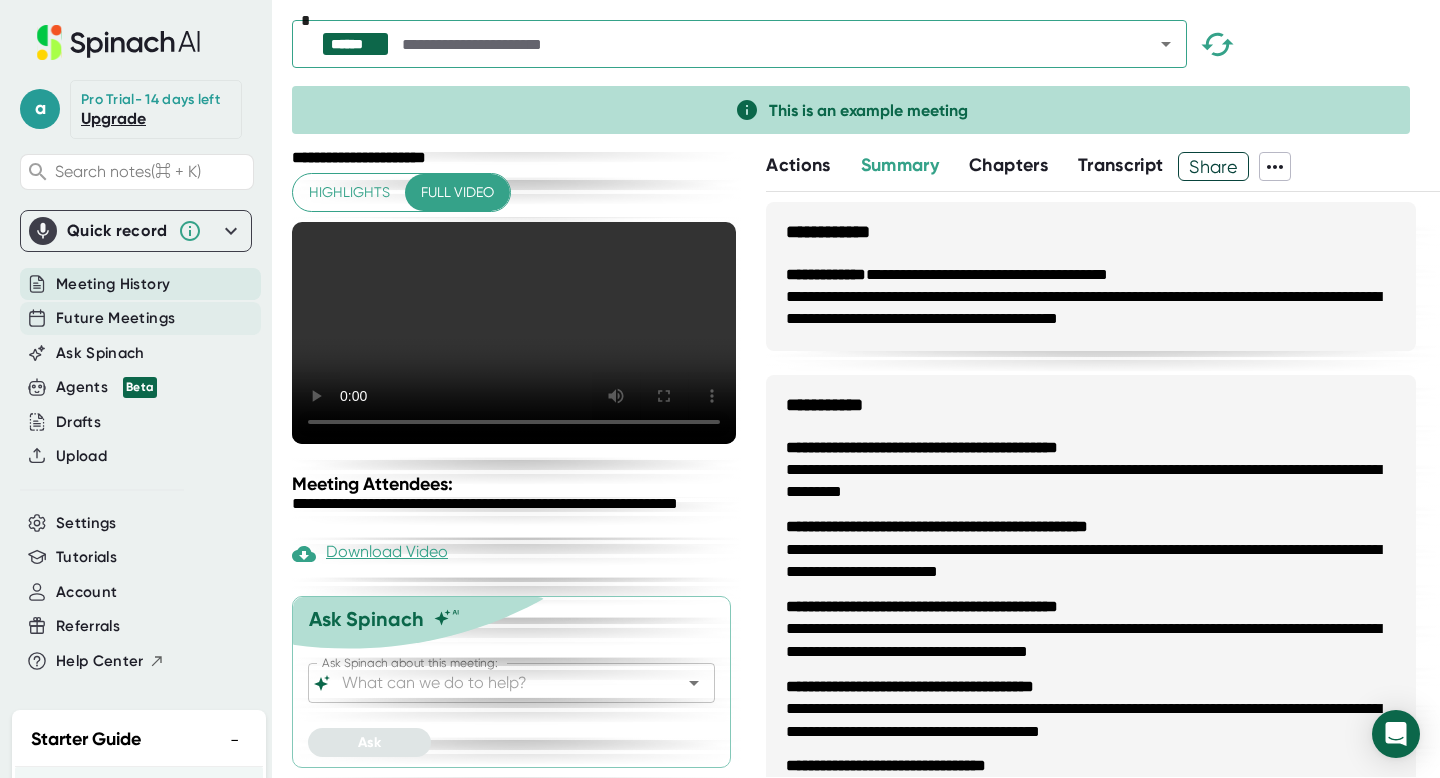 click on "Future Meetings" at bounding box center (113, 284) 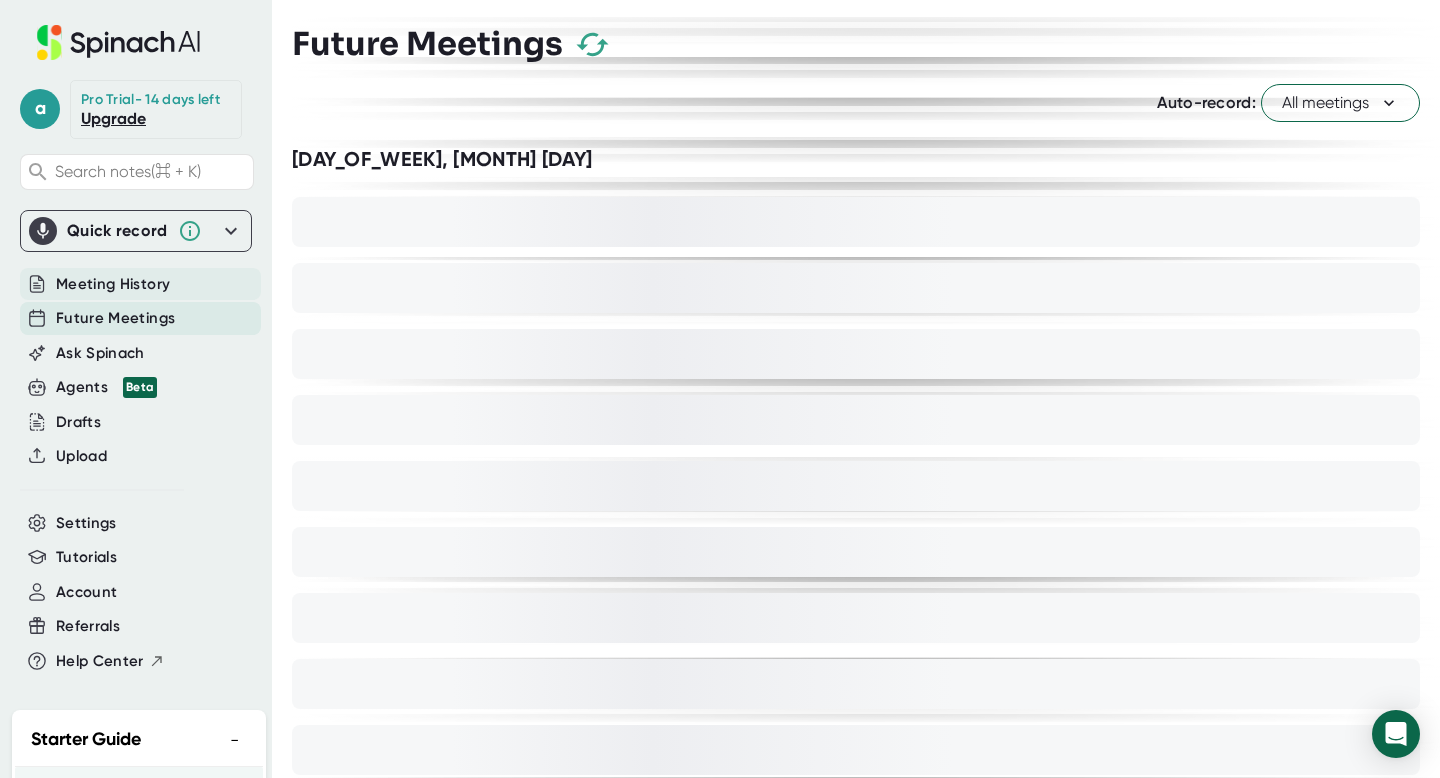 click on "Meeting History" at bounding box center (113, 284) 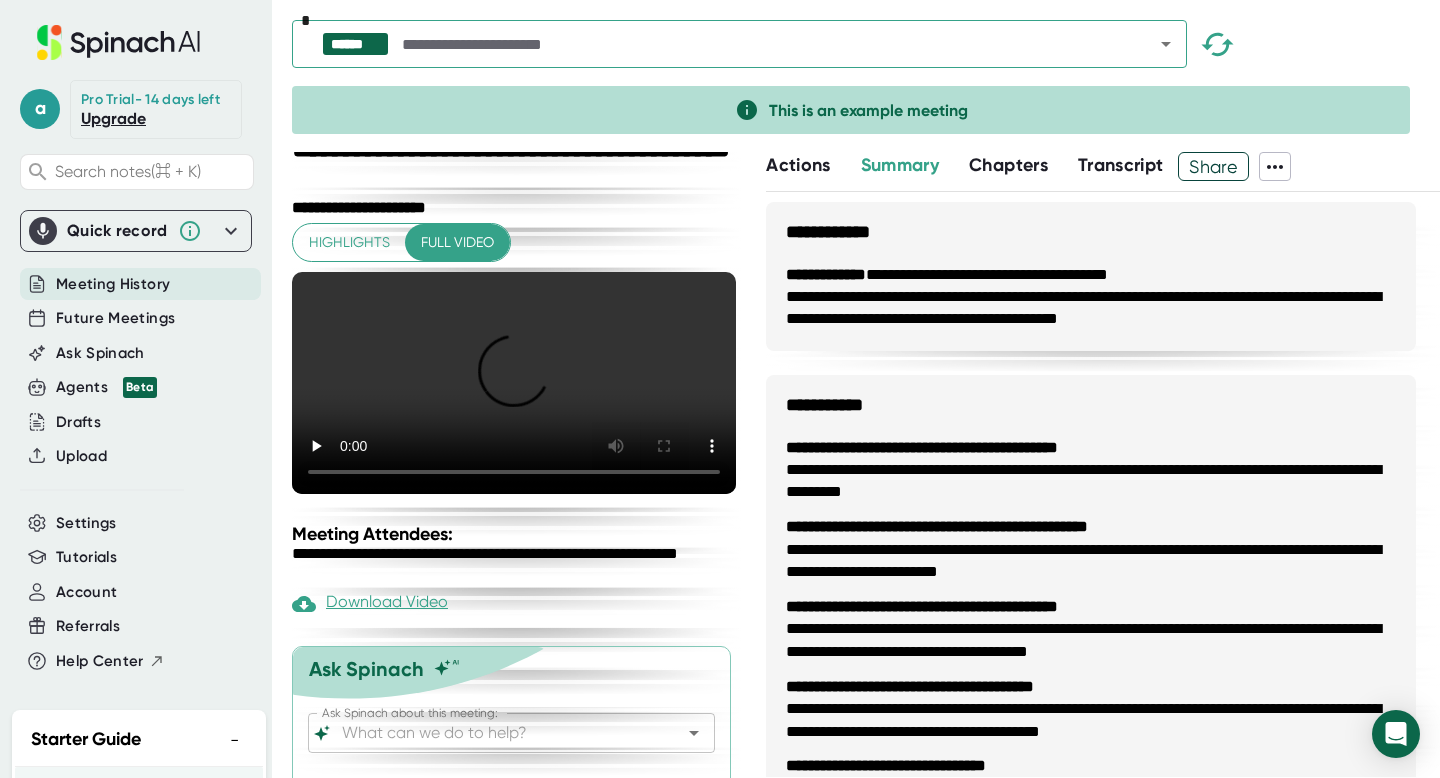 scroll, scrollTop: 95, scrollLeft: 0, axis: vertical 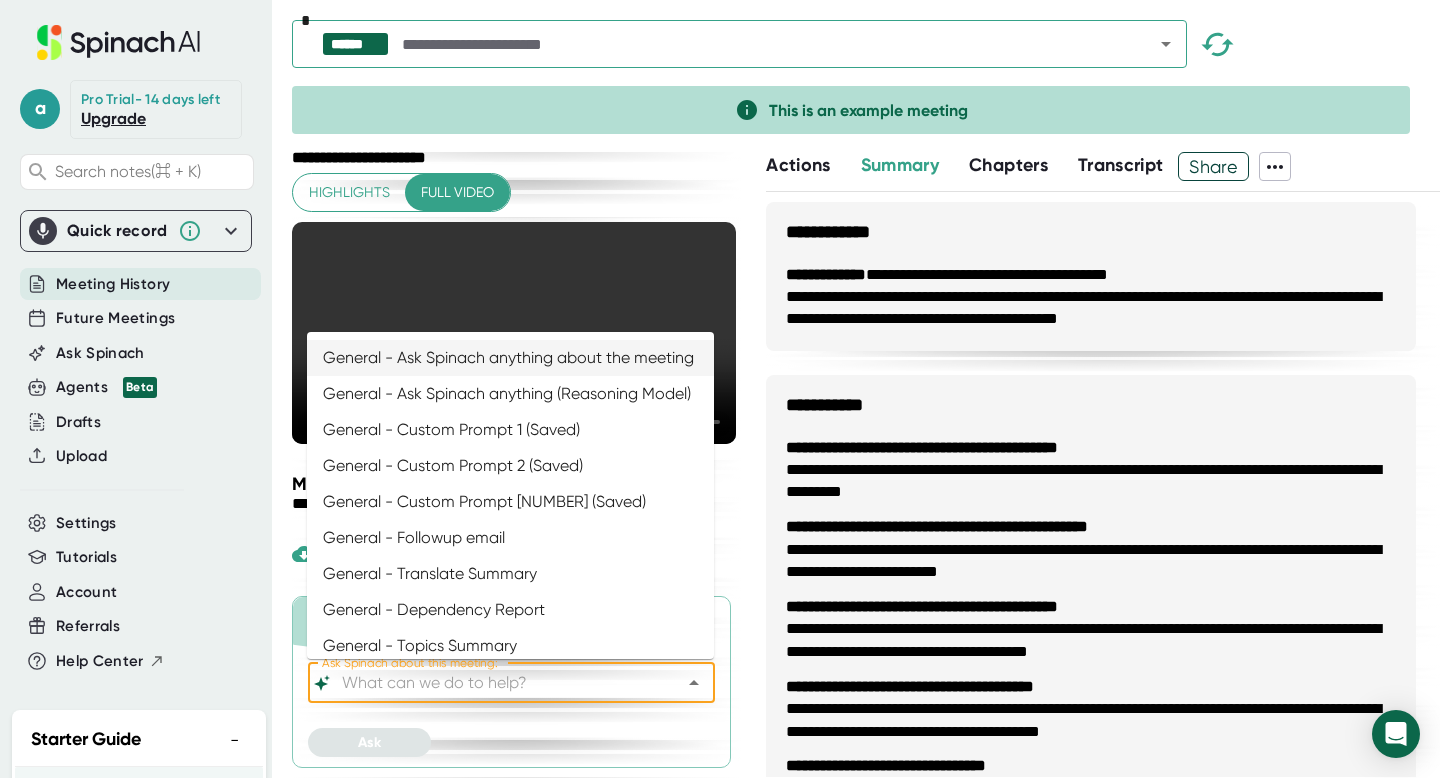 click on "Ask Spinach about this meeting:" at bounding box center (494, 683) 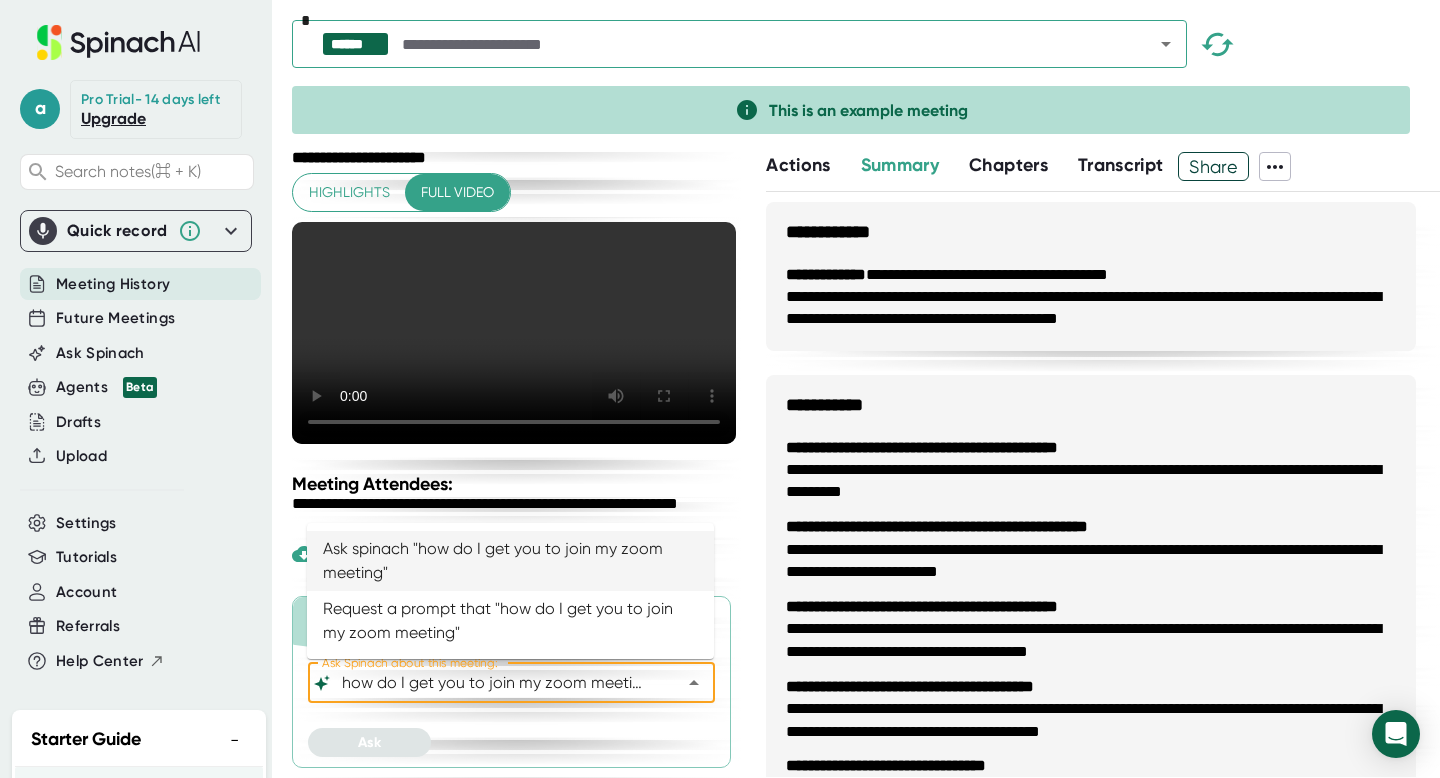 scroll, scrollTop: 0, scrollLeft: 0, axis: both 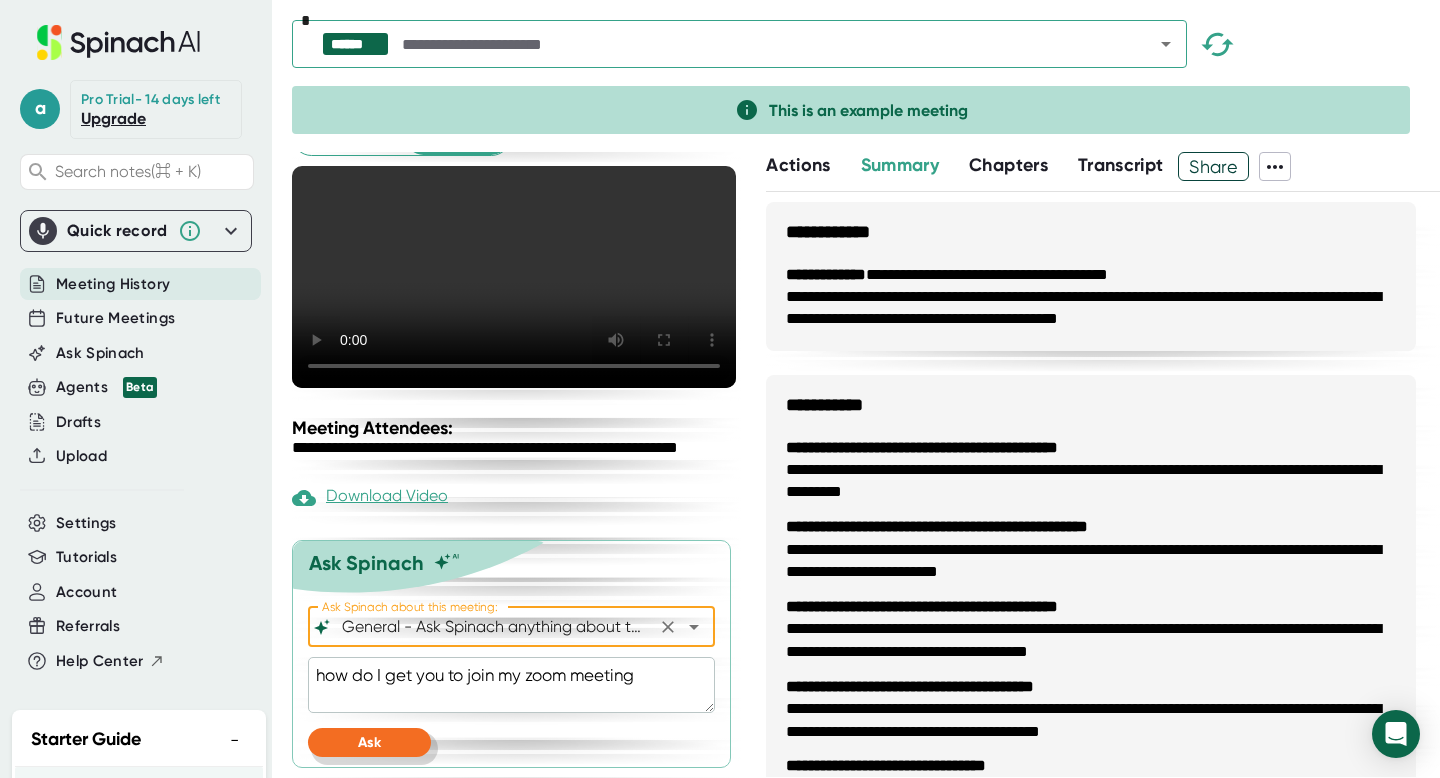 type on "General - Ask Spinach anything about the meeting" 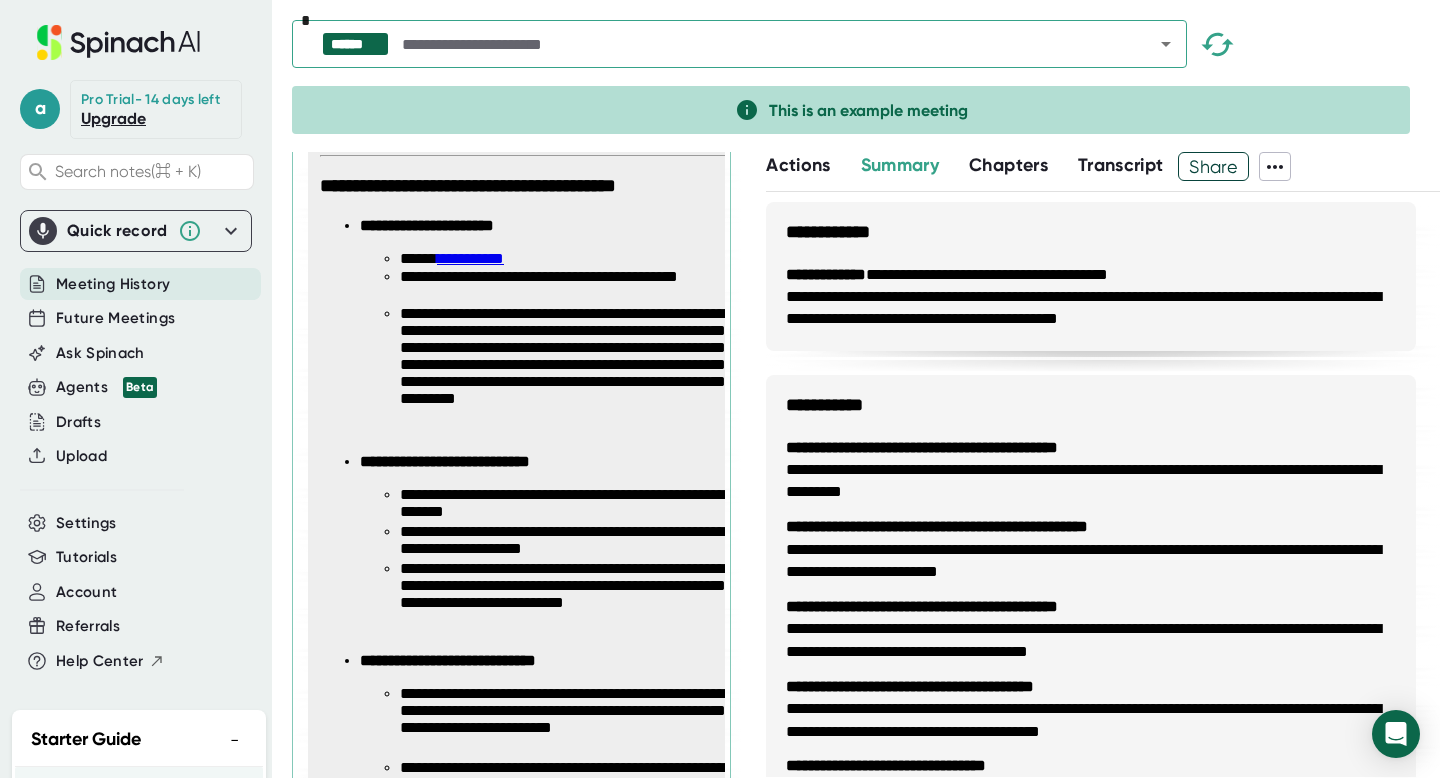scroll, scrollTop: 860, scrollLeft: 0, axis: vertical 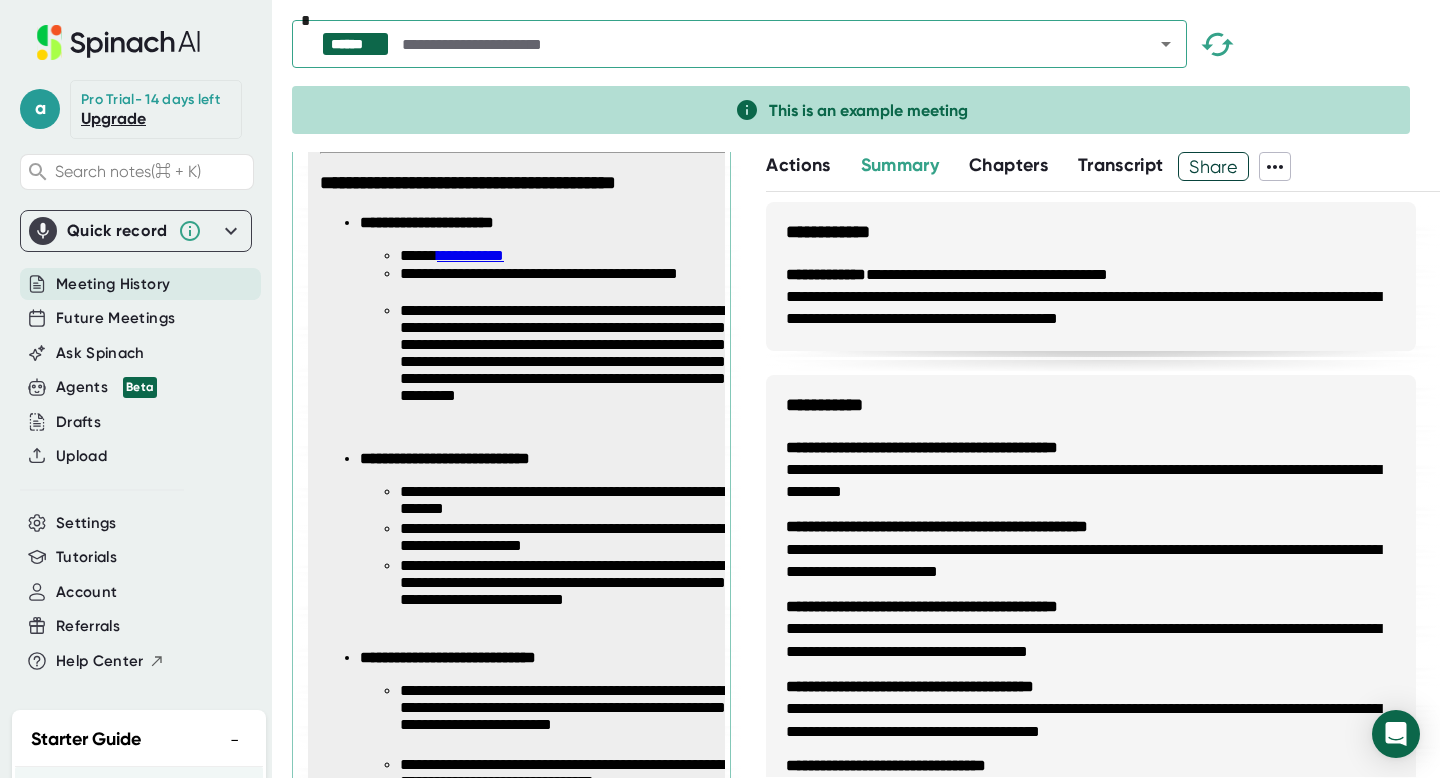 click on "**********" at bounding box center (563, 367) 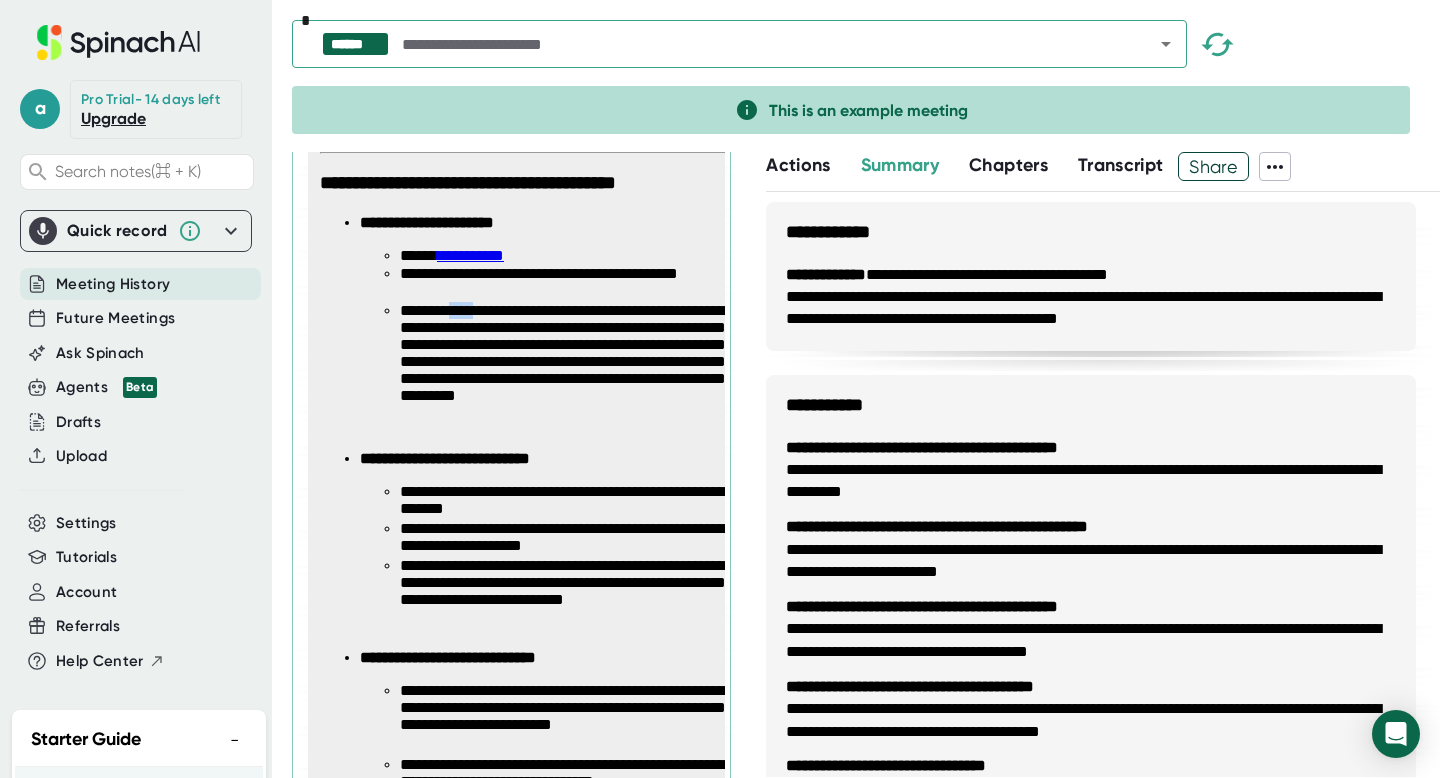 click on "**********" at bounding box center [563, 367] 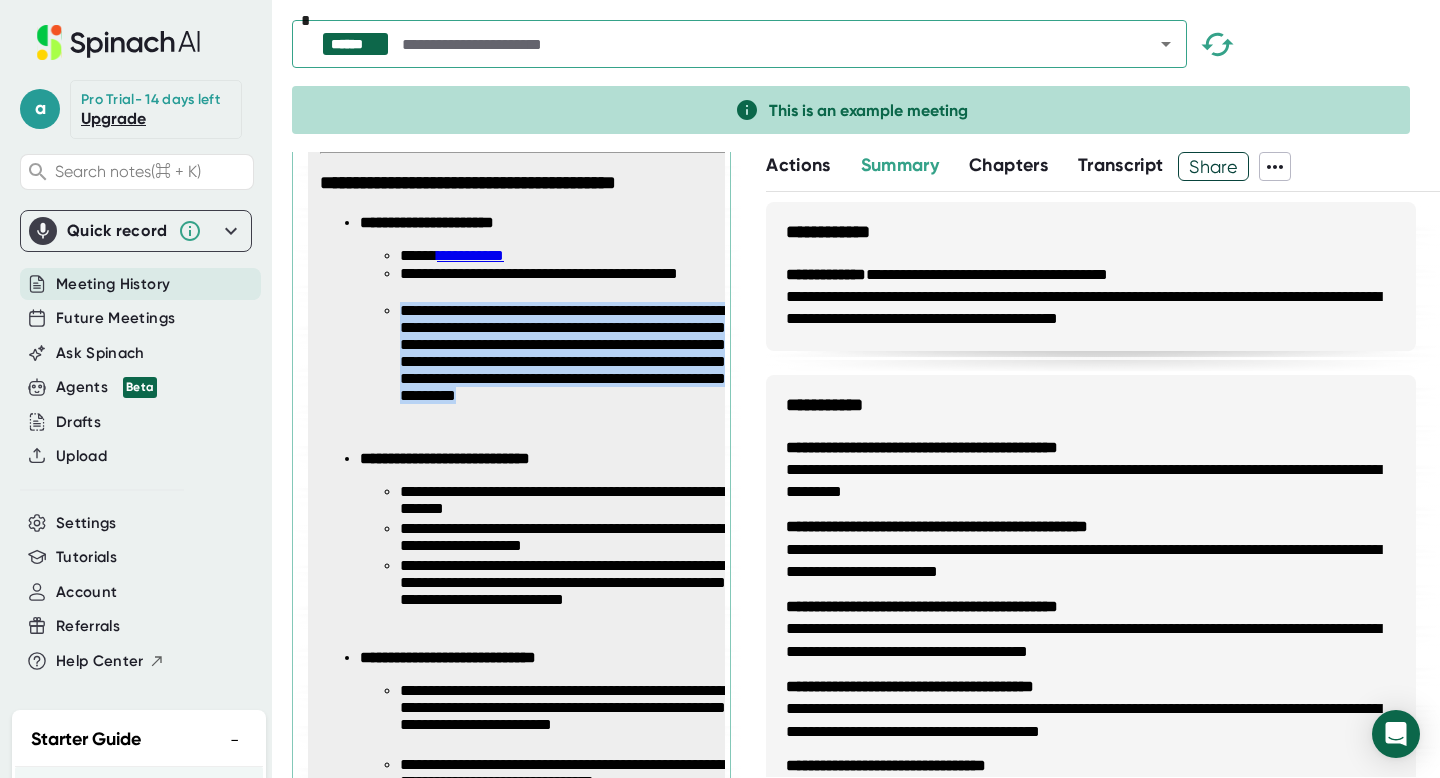 click on "**********" at bounding box center (563, 367) 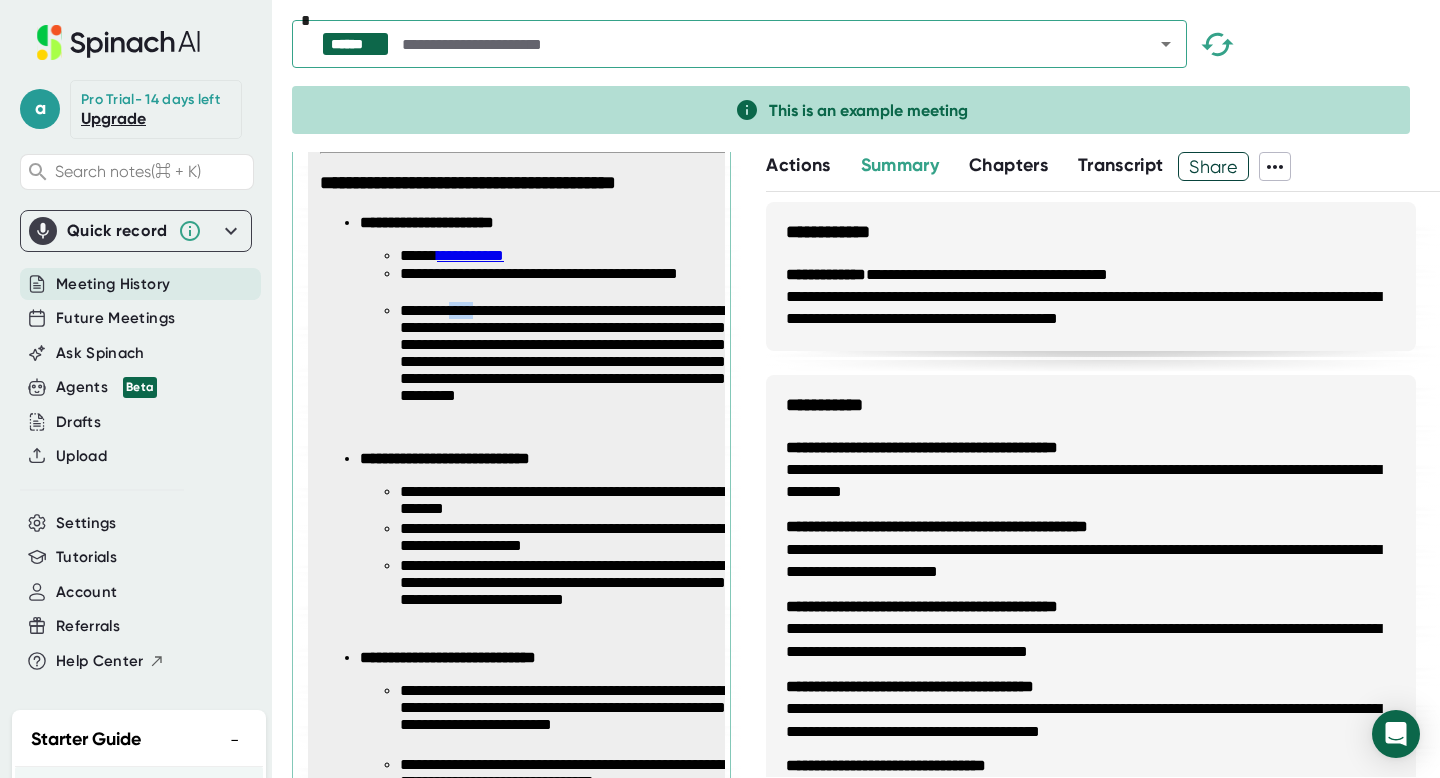 click on "**********" at bounding box center (563, 367) 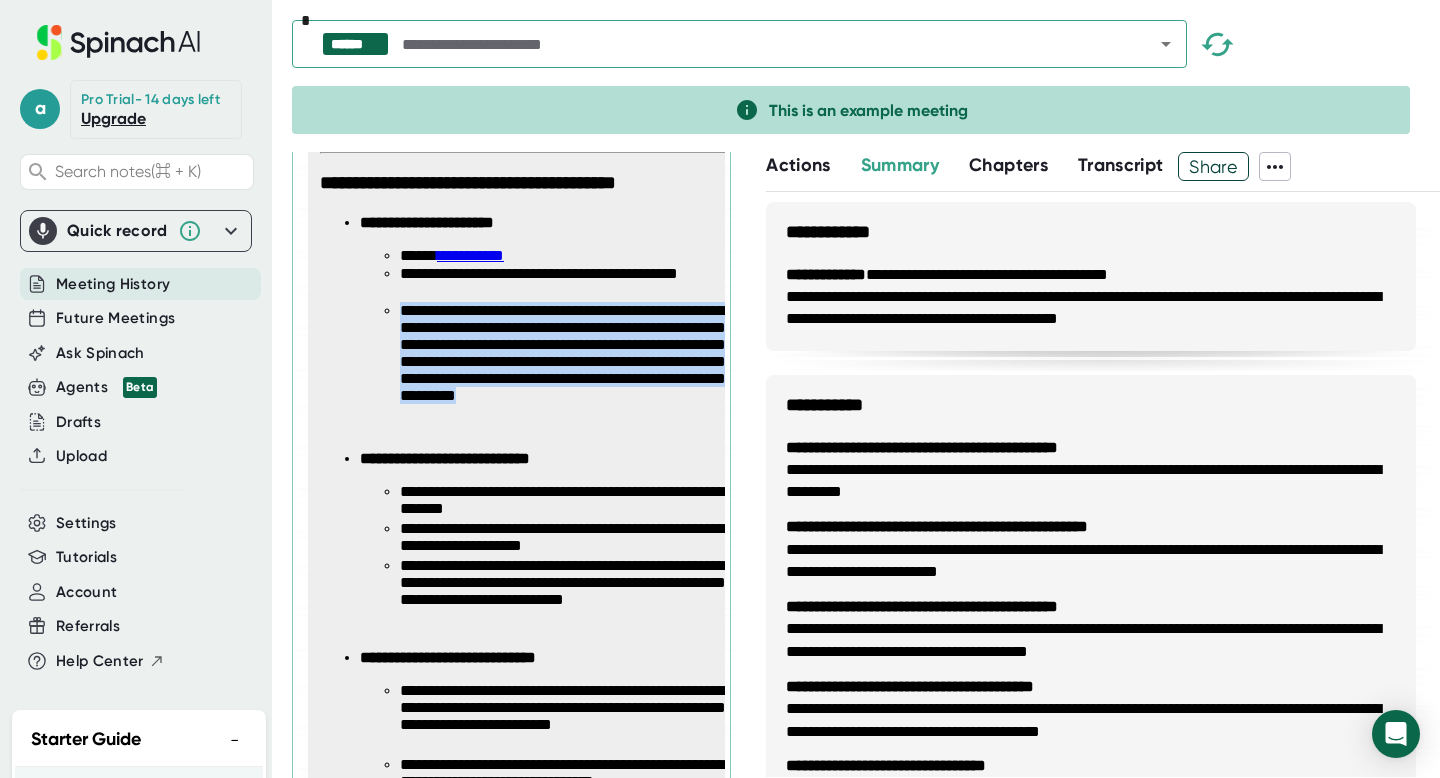 click on "**********" at bounding box center (563, 367) 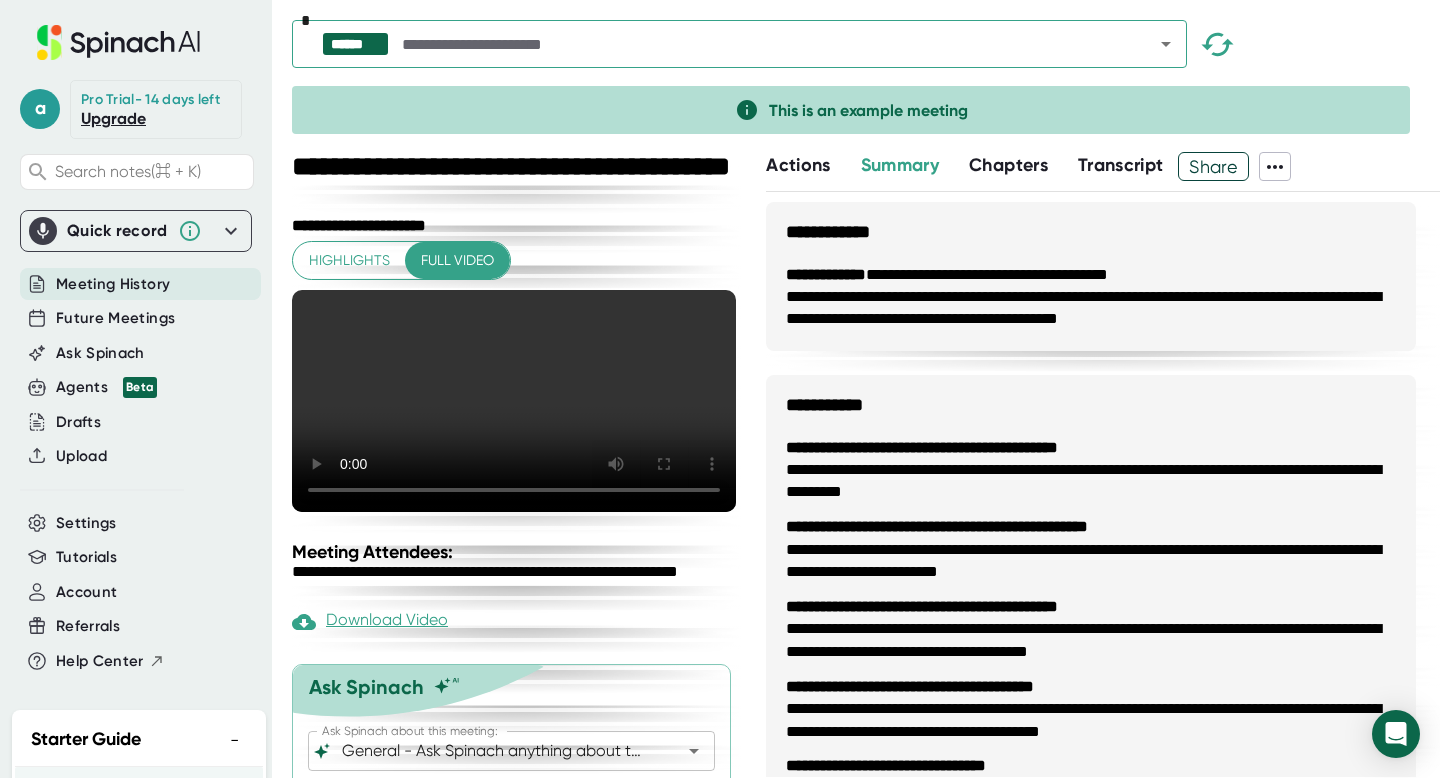 scroll, scrollTop: 136, scrollLeft: 0, axis: vertical 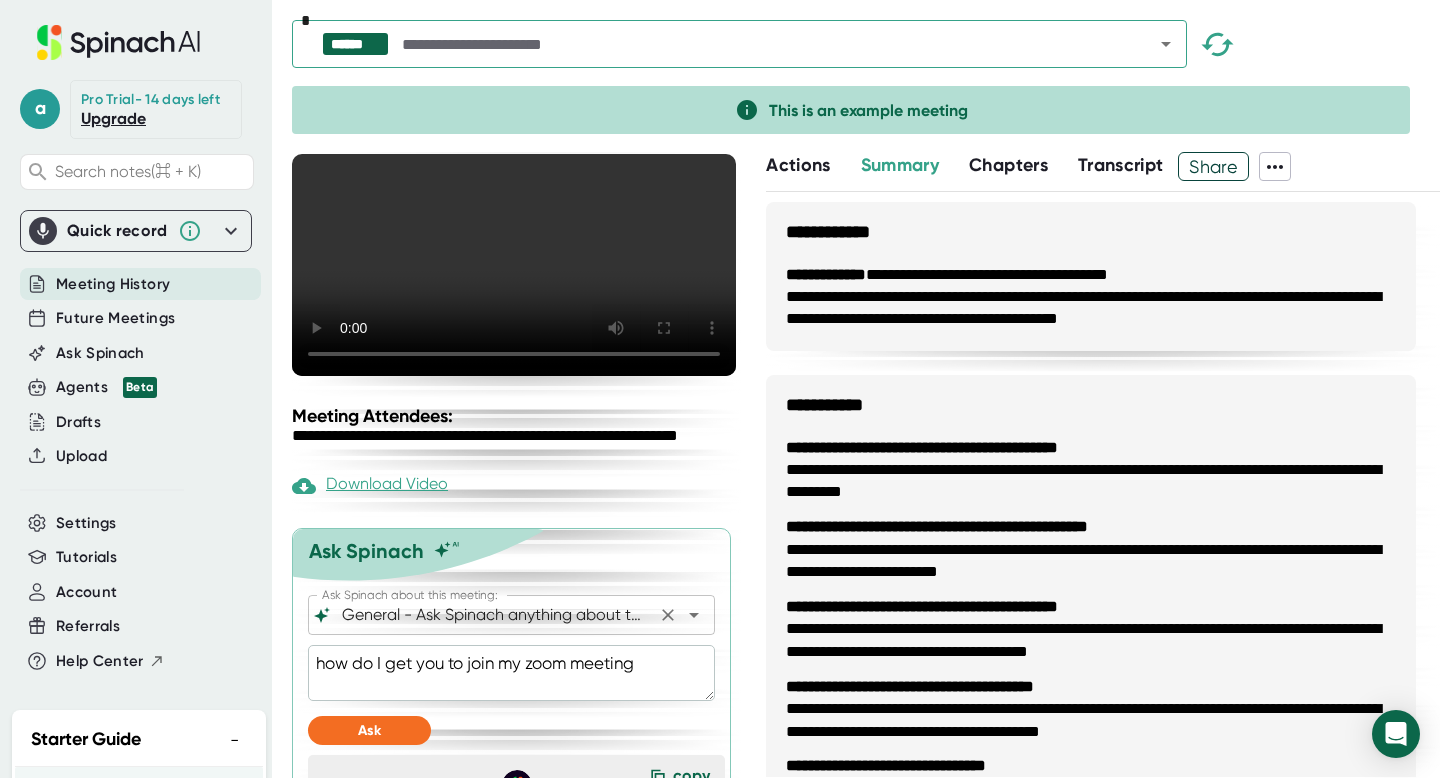 click on "General - Ask Spinach anything about the meeting" at bounding box center [494, 615] 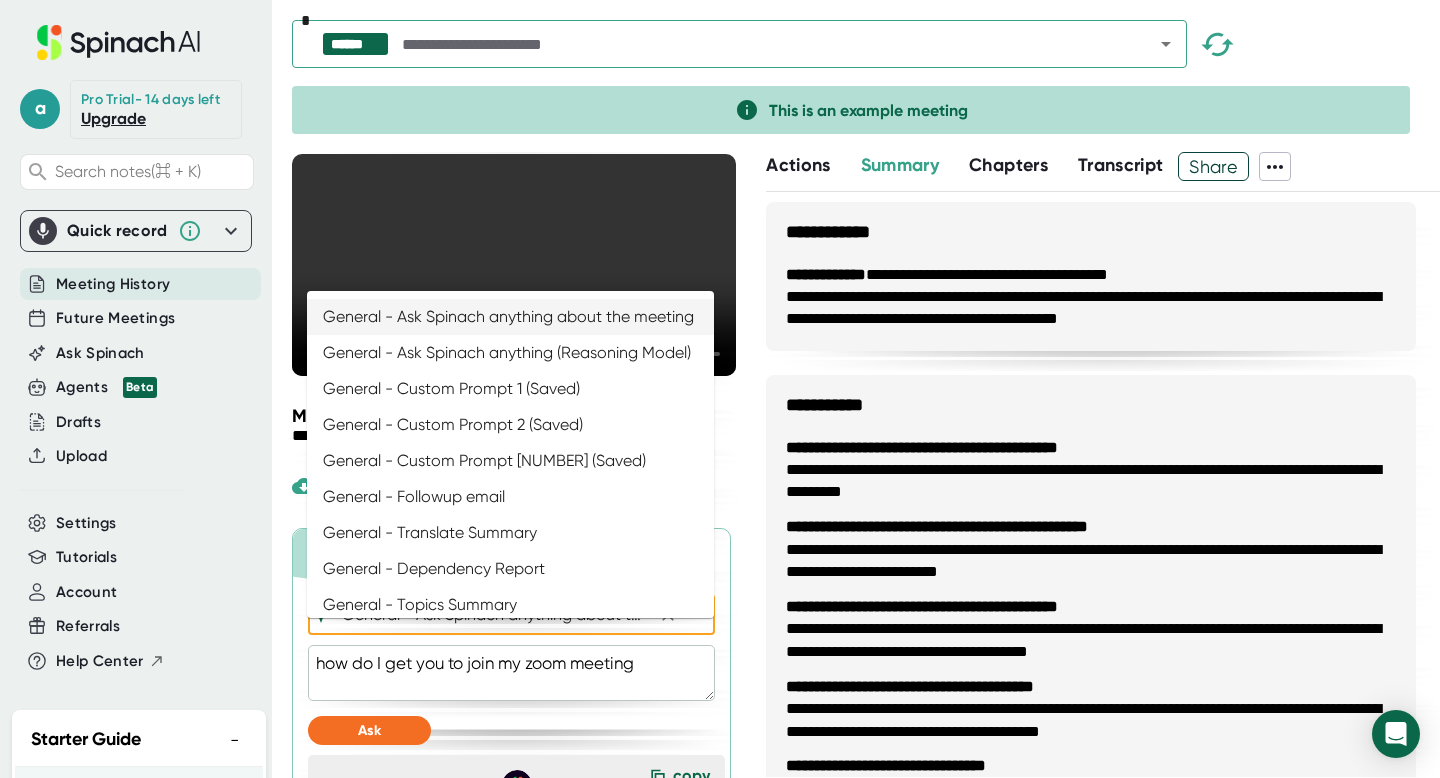 click on "how do I get you to join my zoom meeting" at bounding box center (511, 673) 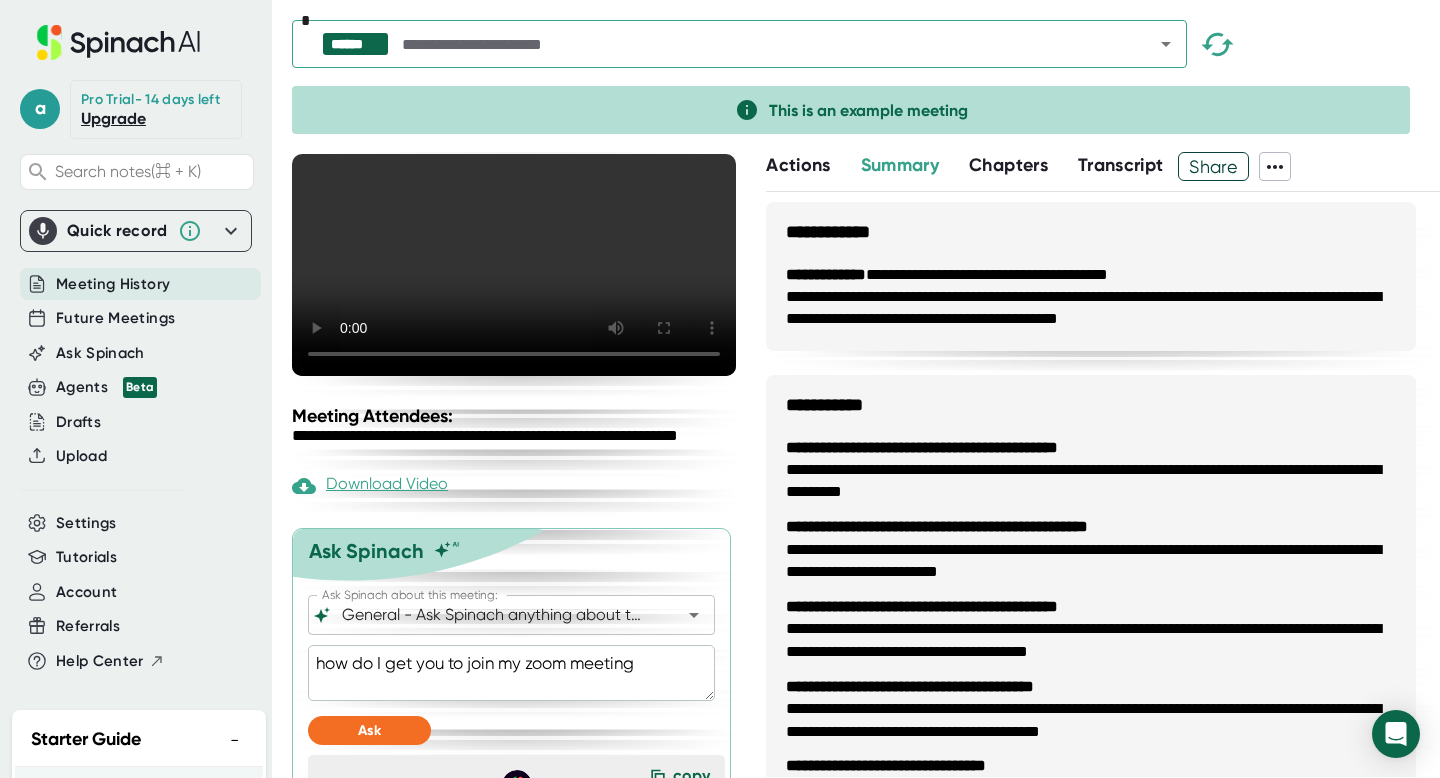 click on "how do I get you to join my zoom meeting" at bounding box center (511, 673) 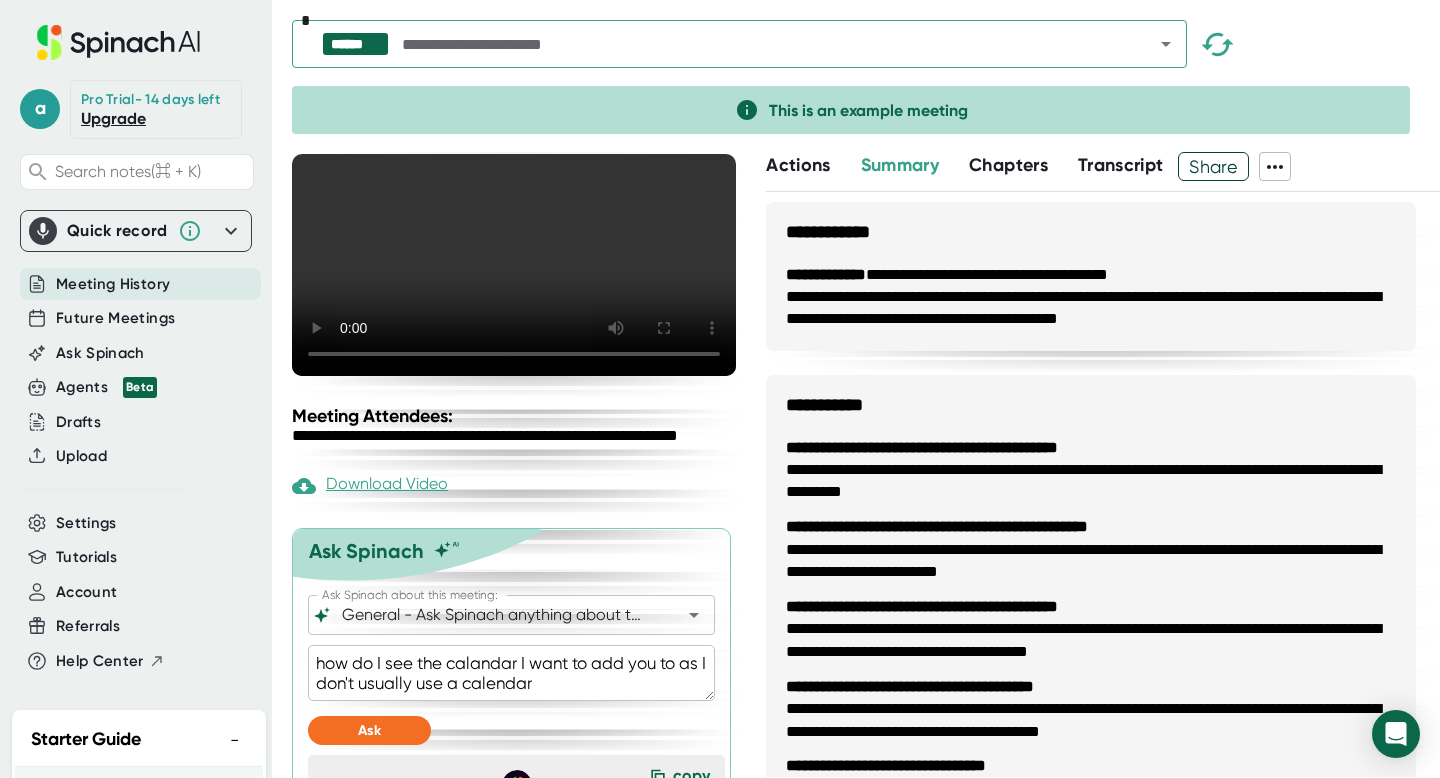 click on "how do I see the calandar I want to add you to as I don't usually use a calendar" at bounding box center (511, 673) 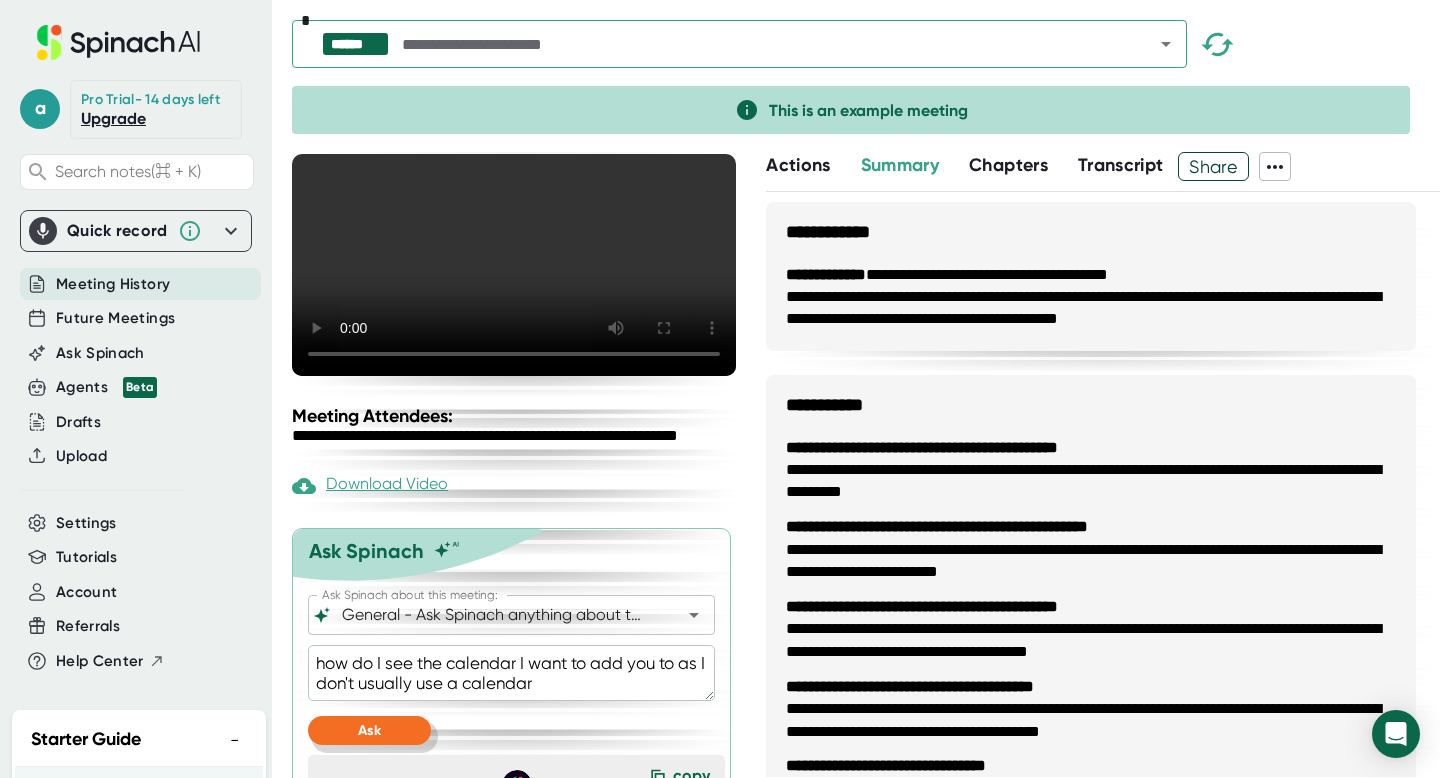 type on "how do I see the calendar I want to add you to as I don't usually use a calendar" 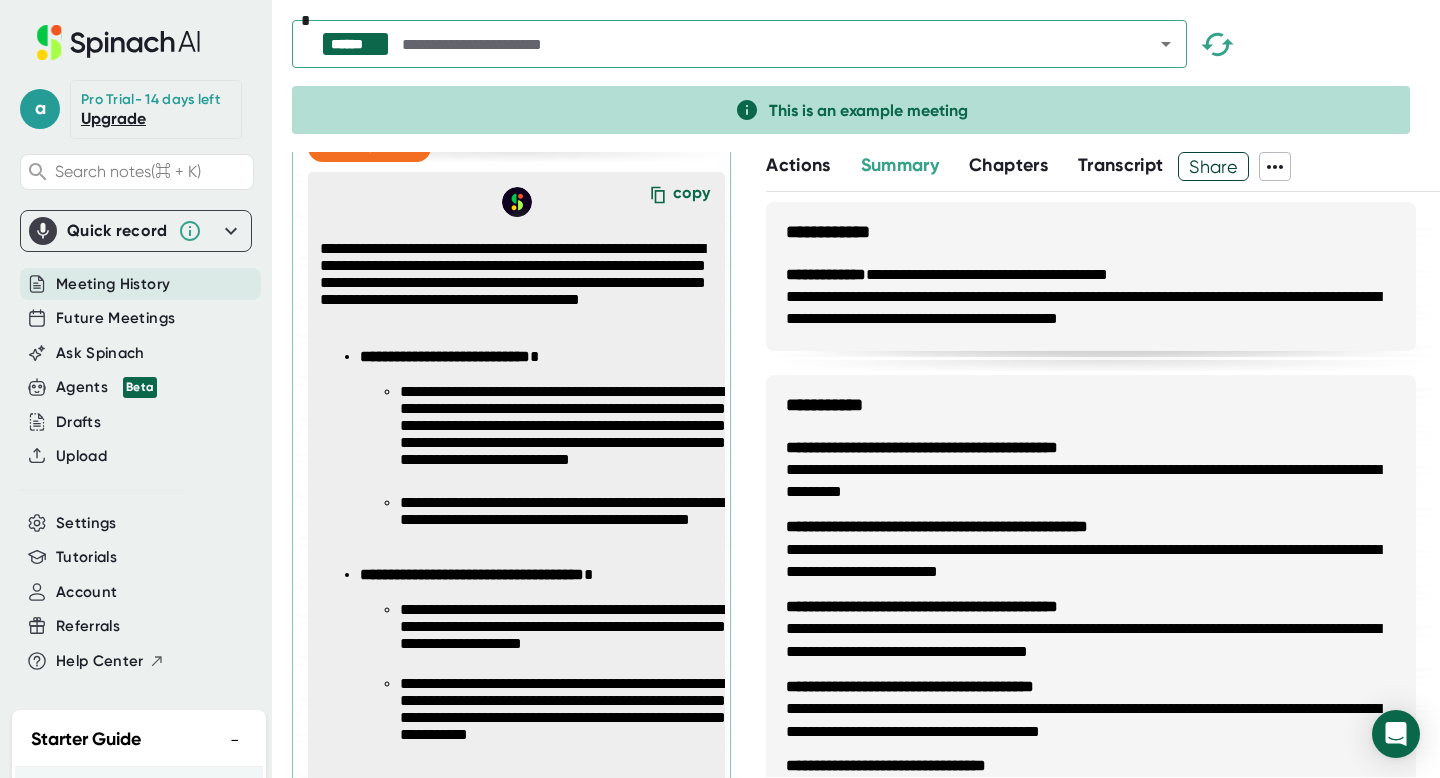 scroll, scrollTop: 724, scrollLeft: 0, axis: vertical 